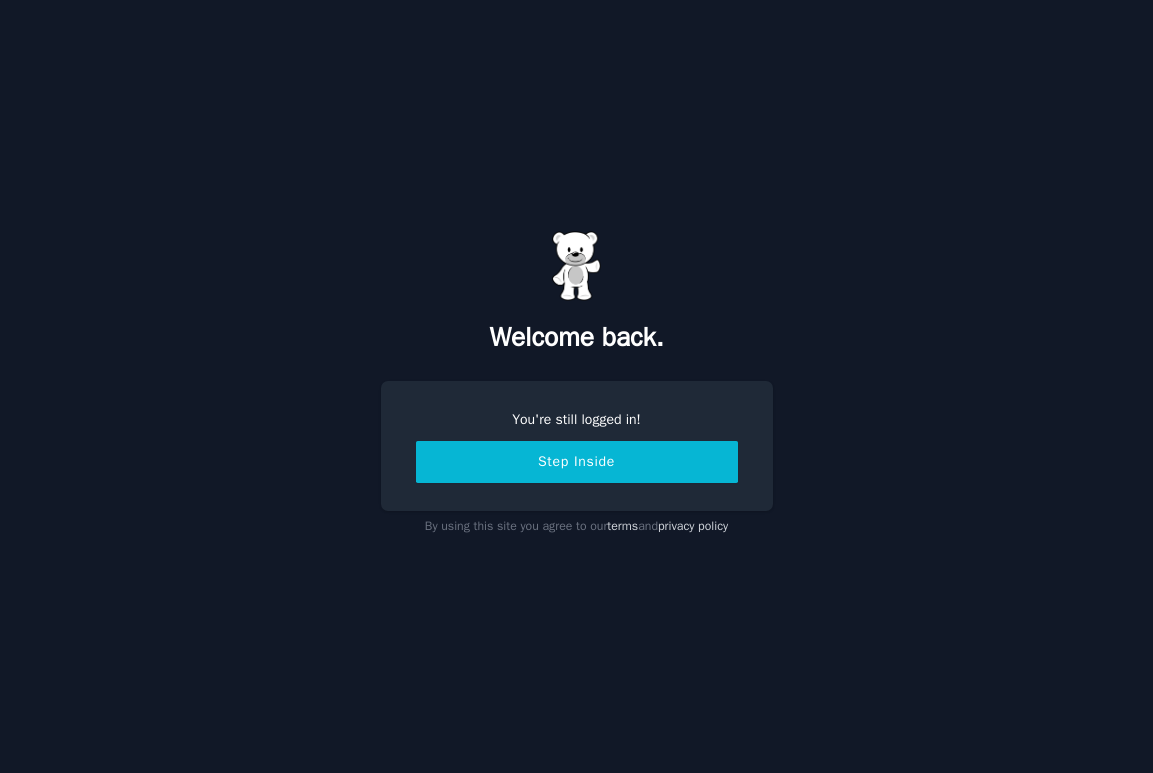 scroll, scrollTop: 0, scrollLeft: 0, axis: both 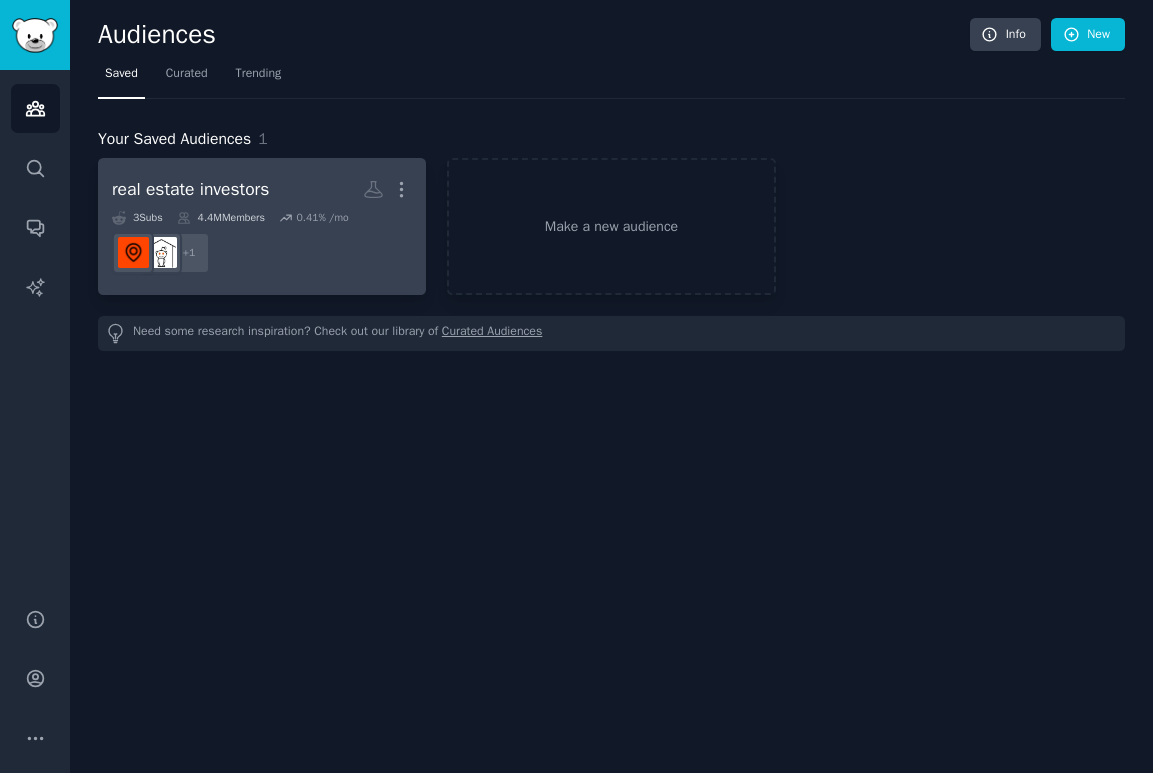 click on "+ 1" at bounding box center [262, 253] 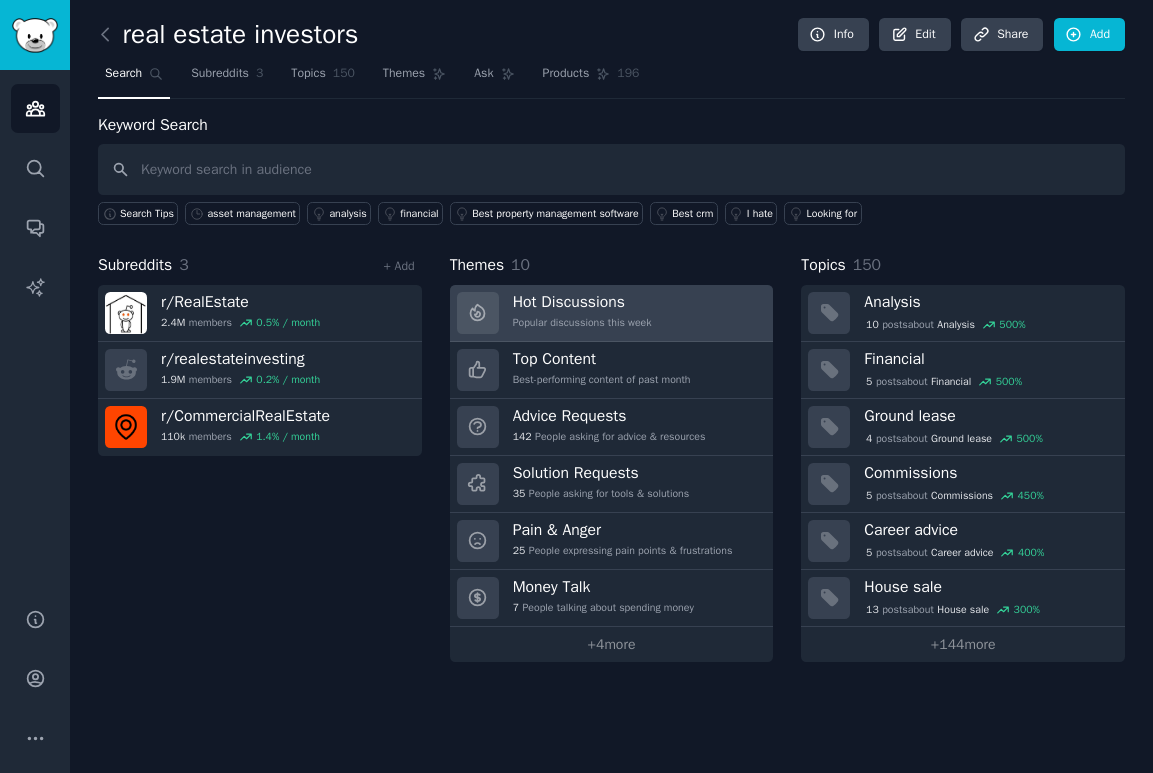click on "Hot Discussions" at bounding box center [582, 302] 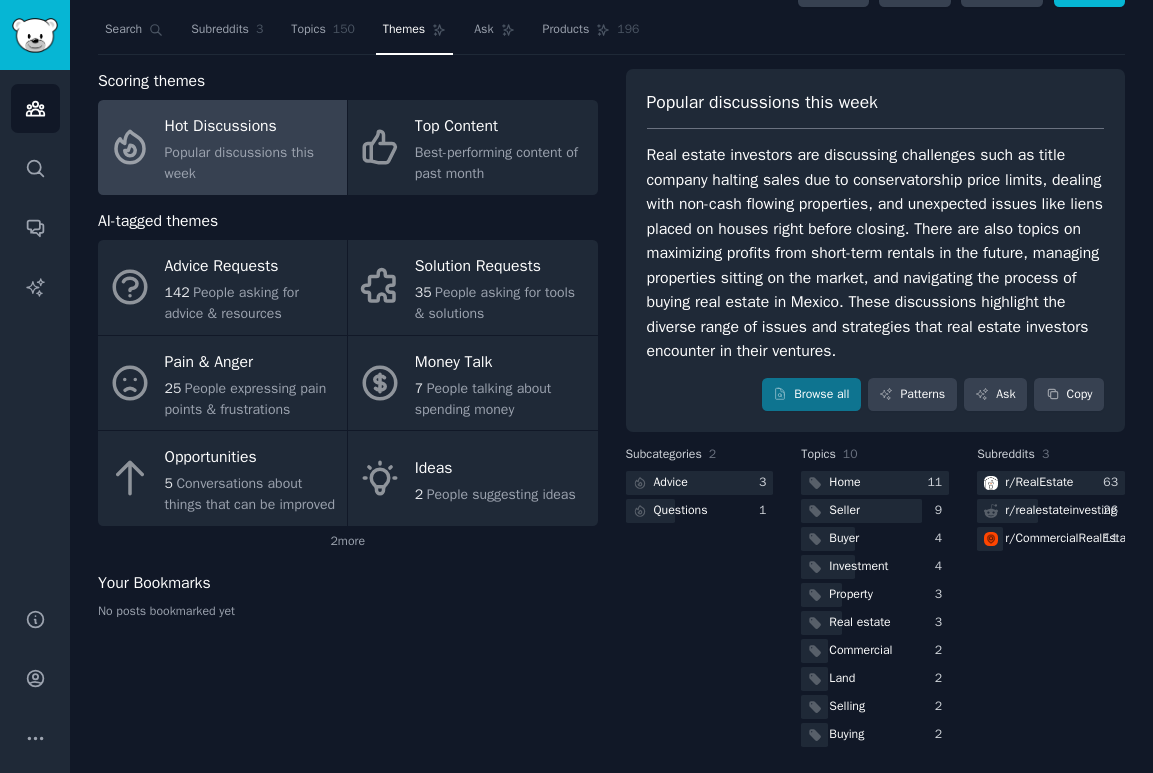 scroll, scrollTop: 43, scrollLeft: 0, axis: vertical 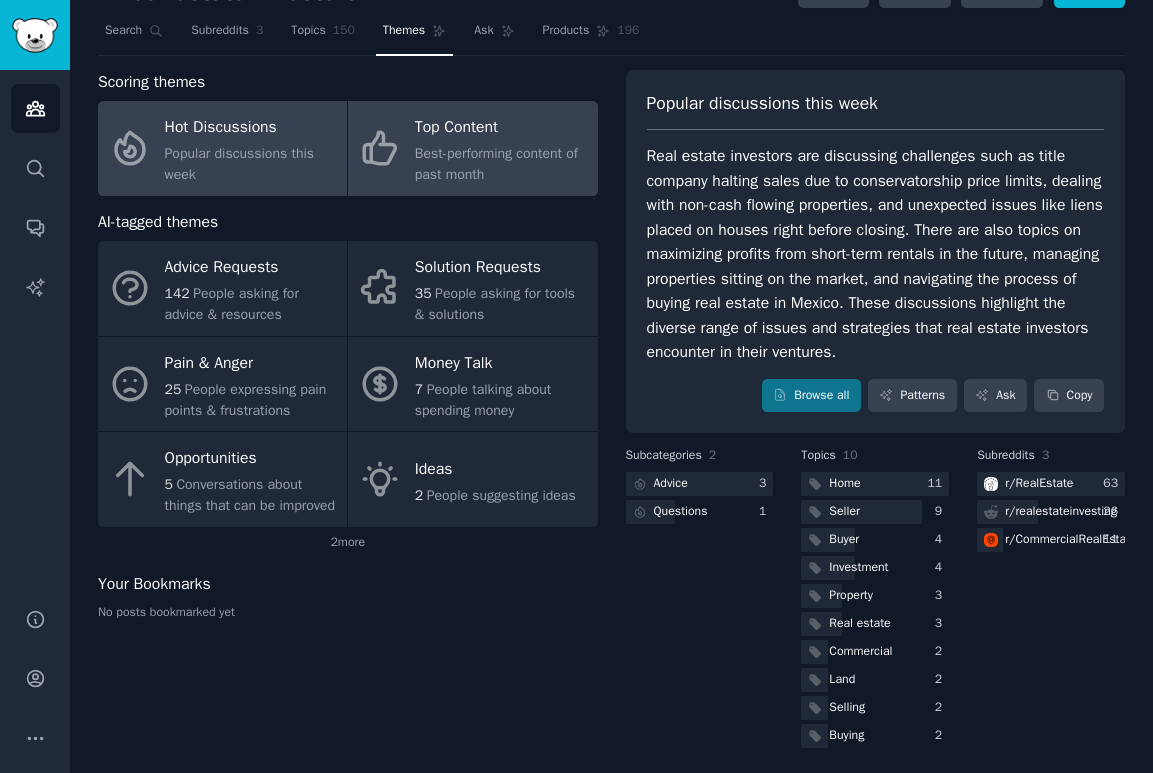 click on "Best-performing content of past month" 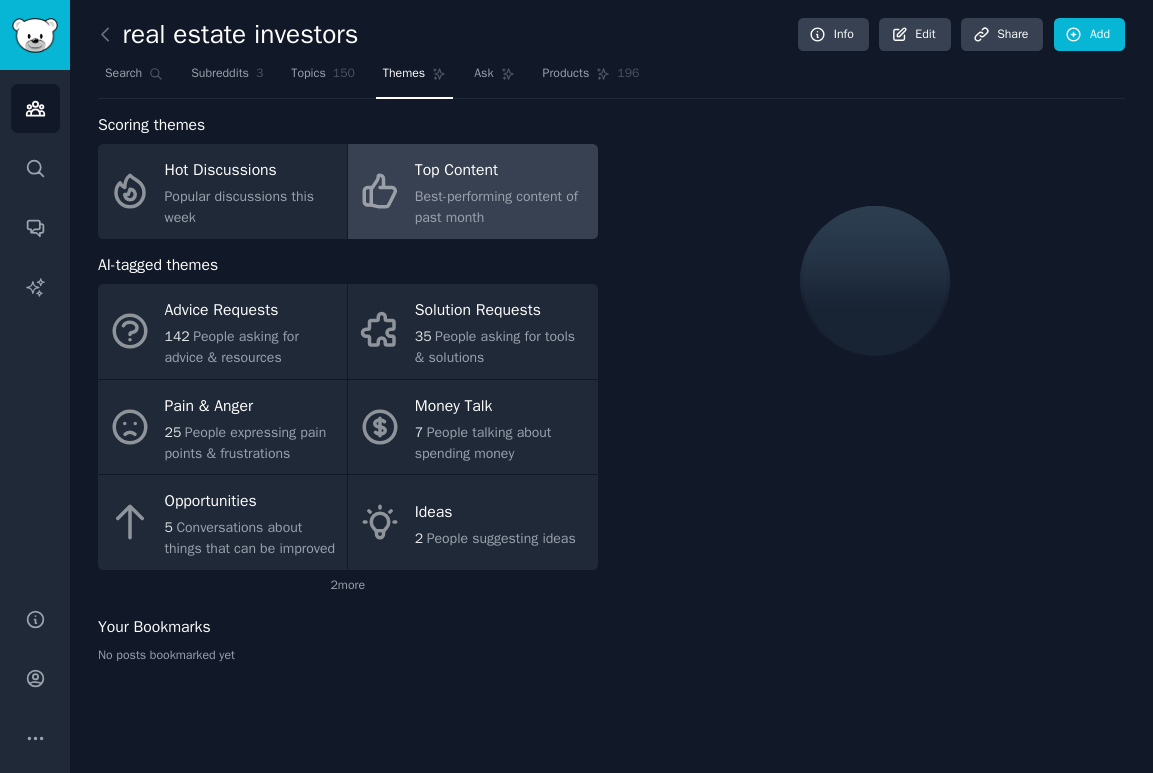 scroll, scrollTop: 0, scrollLeft: 0, axis: both 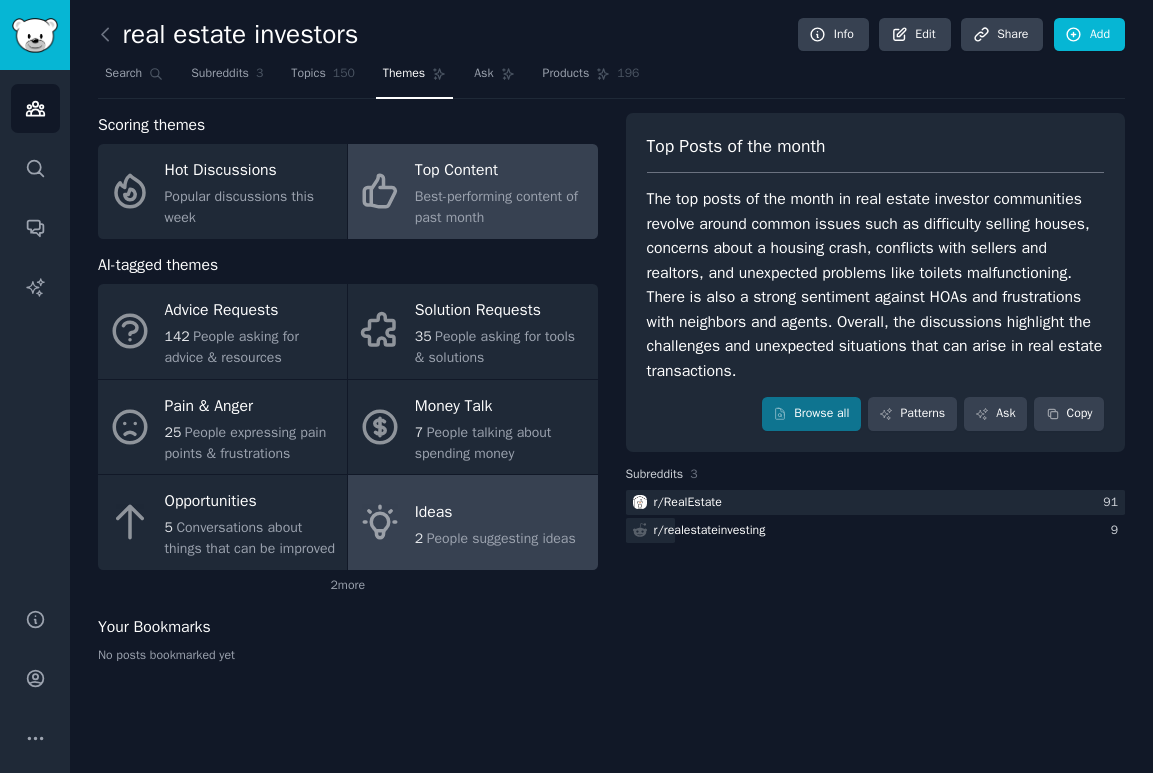 click on "Ideas" at bounding box center [495, 512] 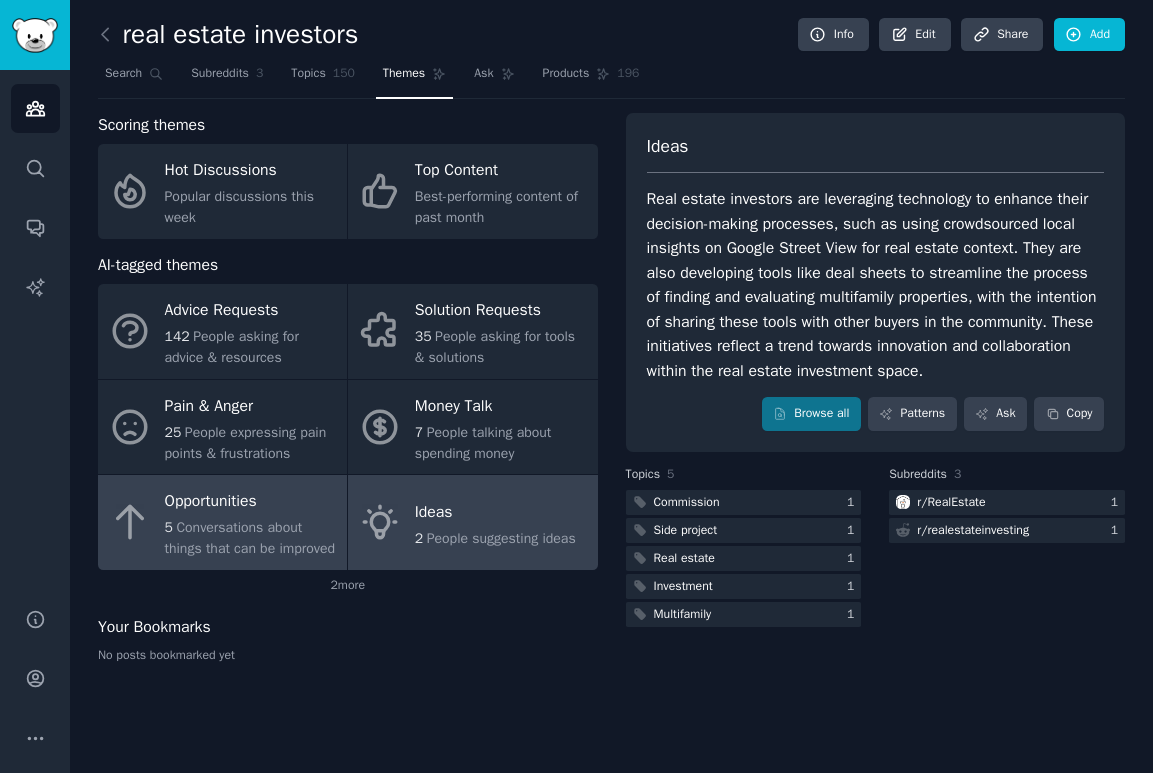 click on "Conversations about things that can be improved" at bounding box center [250, 538] 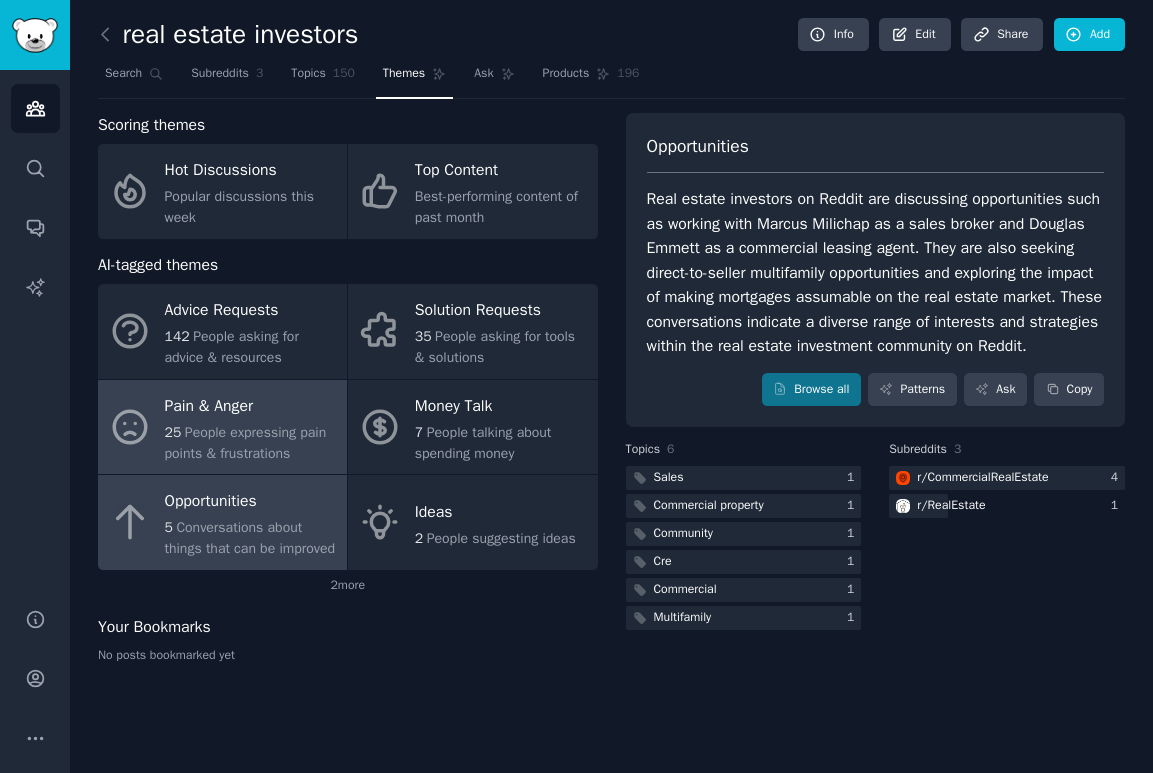 scroll, scrollTop: 0, scrollLeft: 0, axis: both 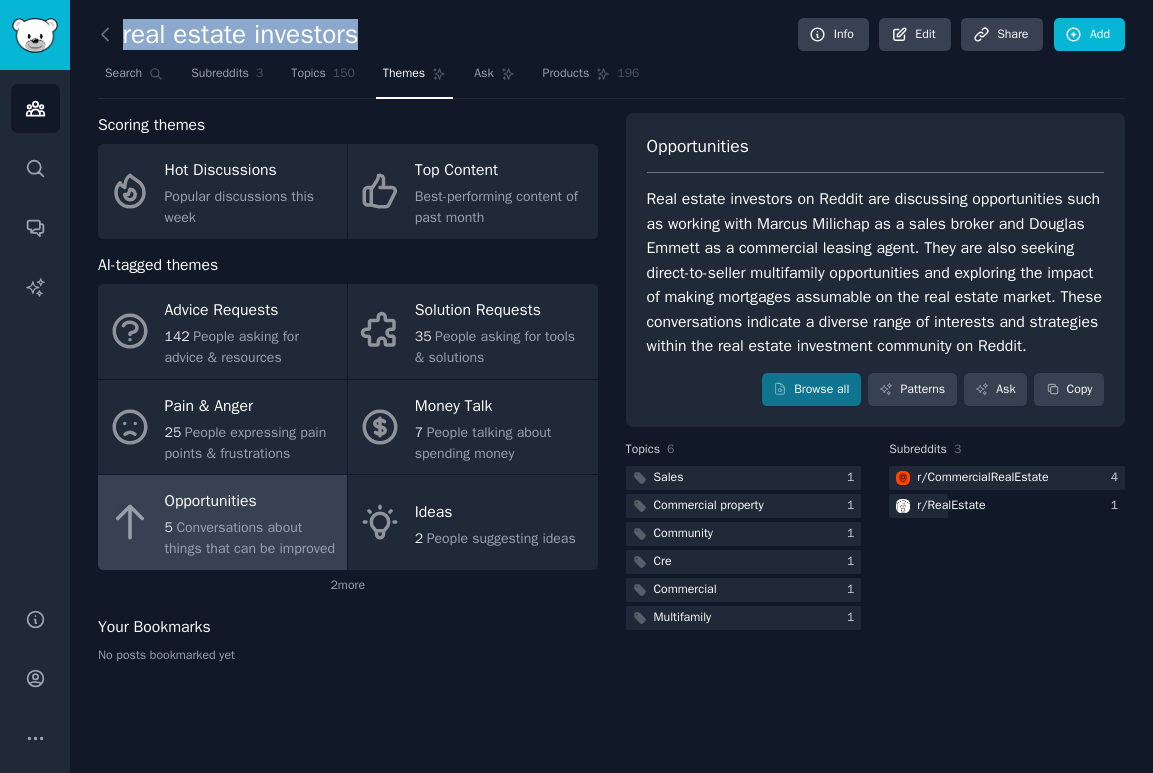 drag, startPoint x: 378, startPoint y: 34, endPoint x: 93, endPoint y: 43, distance: 285.14206 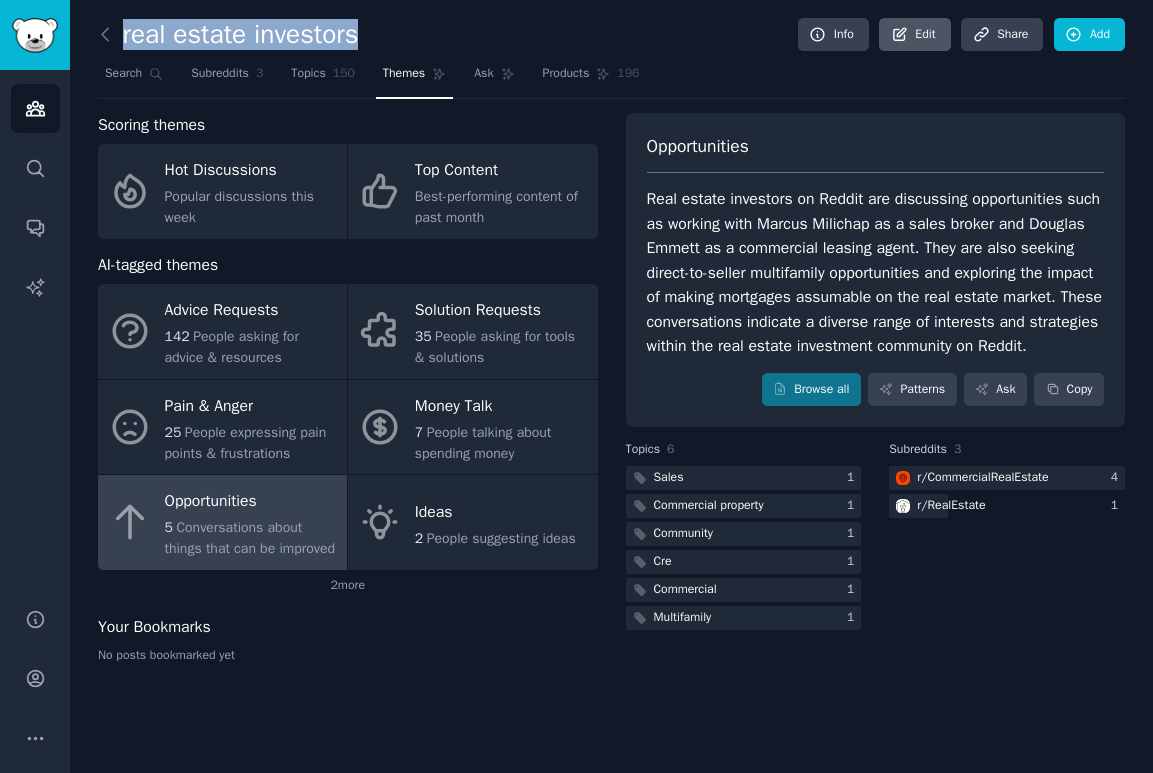 click on "Edit" at bounding box center [914, 35] 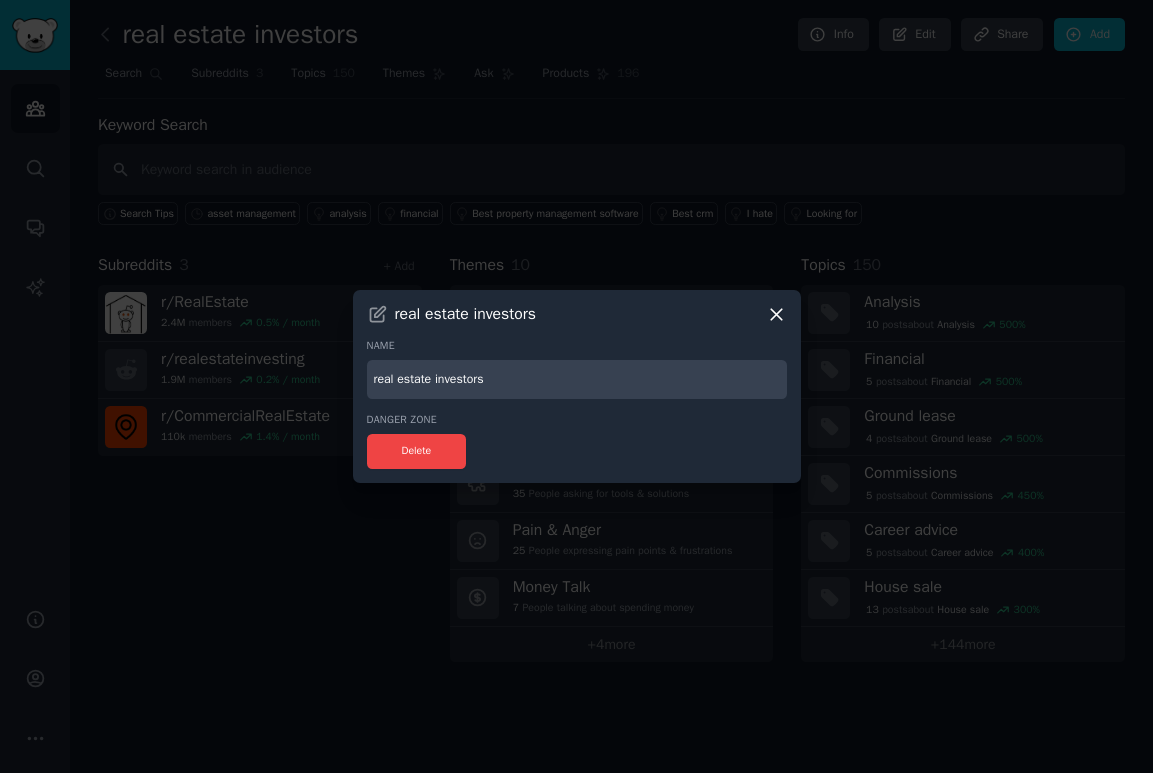 click 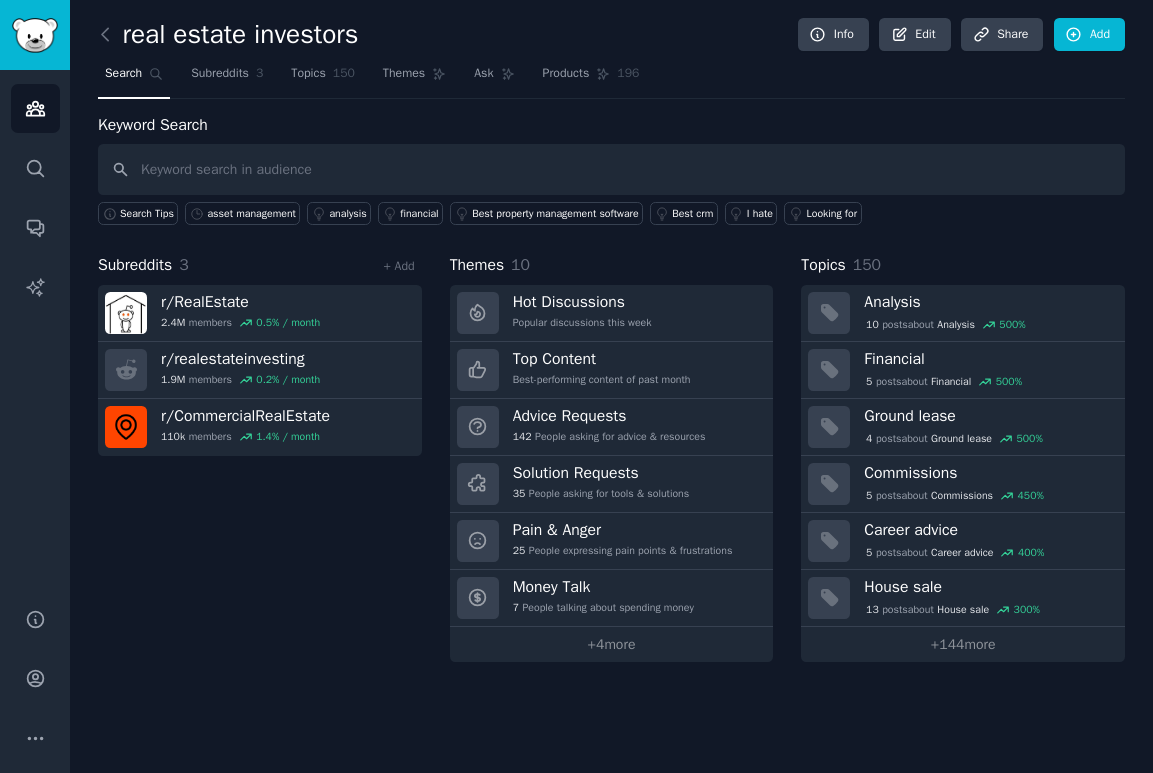 click at bounding box center (35, 35) 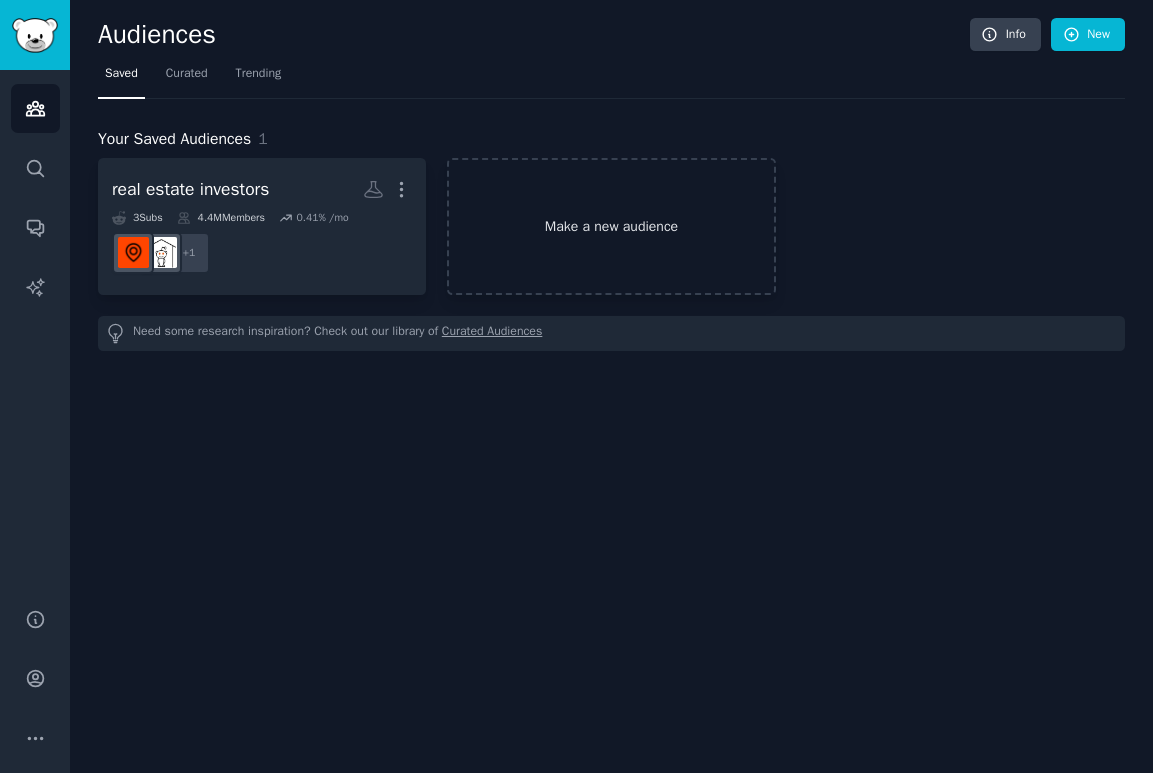 click on "Make a new audience" at bounding box center [611, 226] 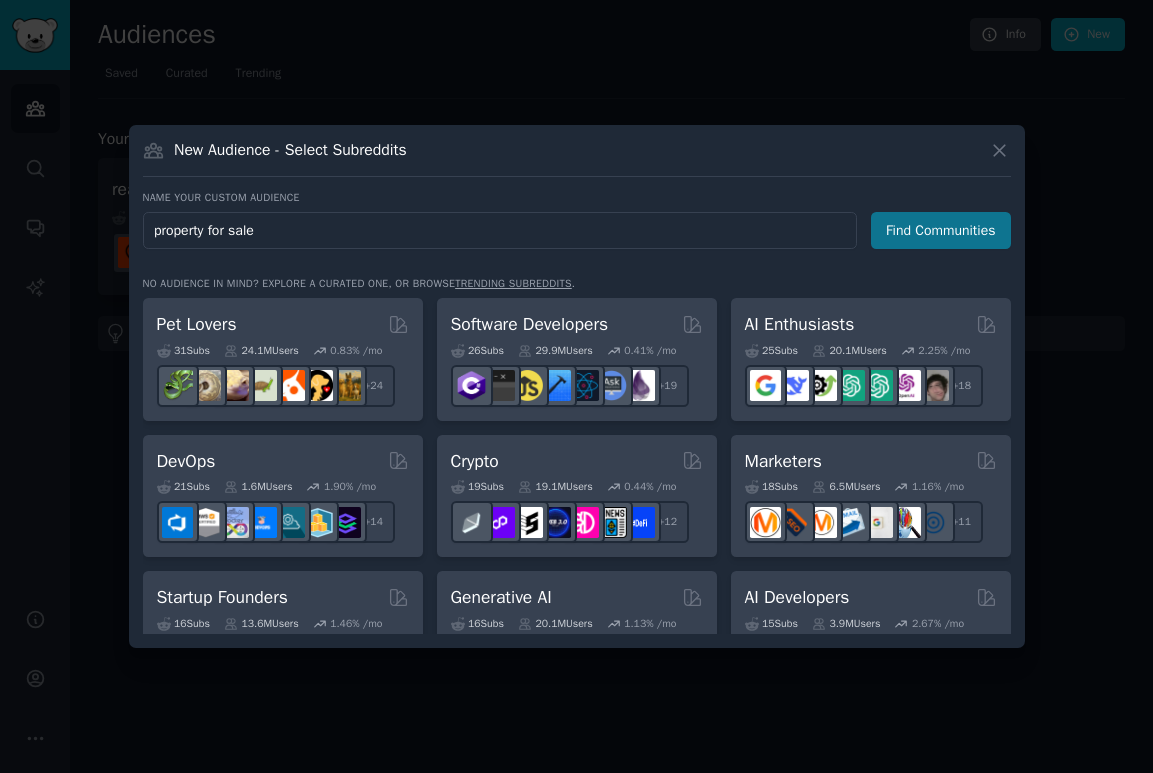 type on "property for sale" 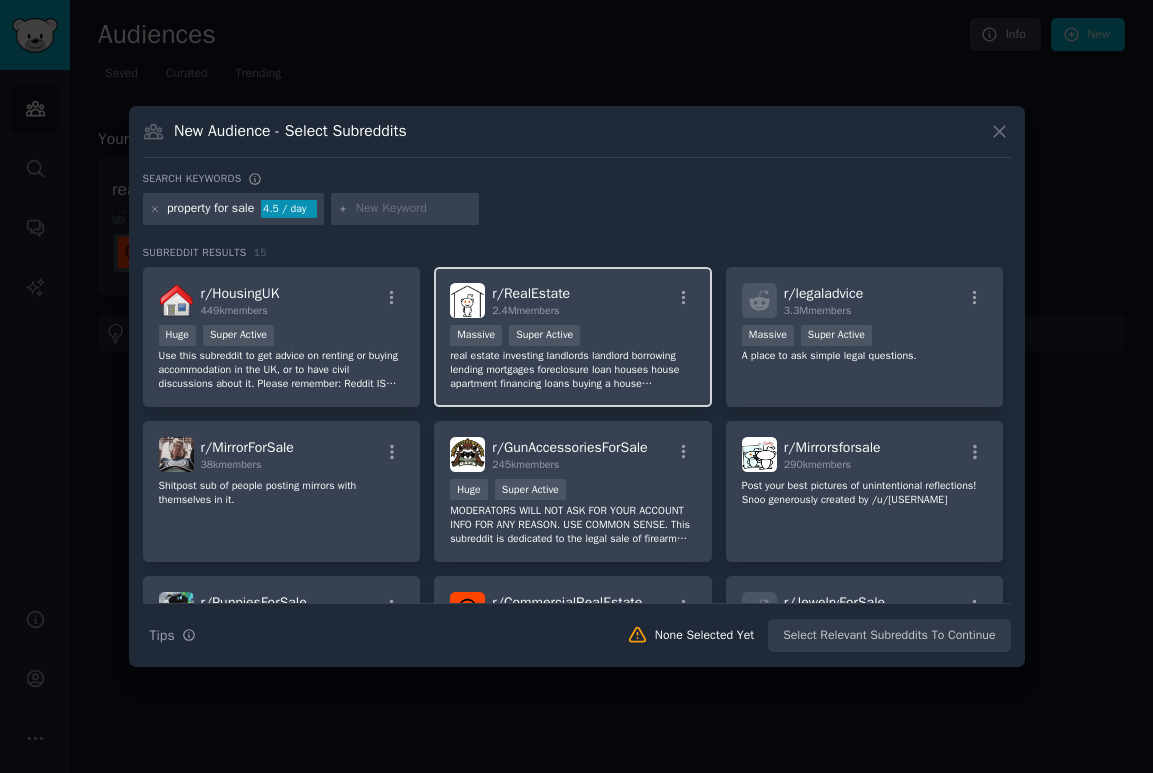 click on "Massive Super Active" at bounding box center (573, 337) 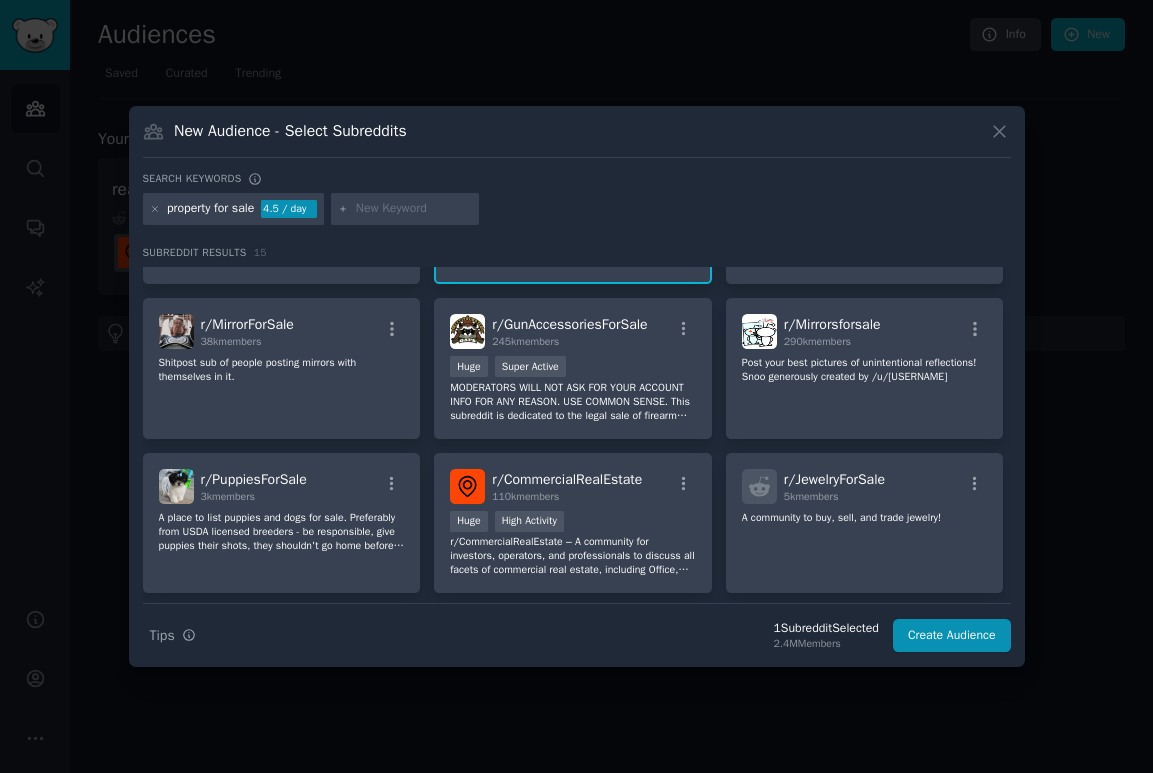 scroll, scrollTop: 126, scrollLeft: 0, axis: vertical 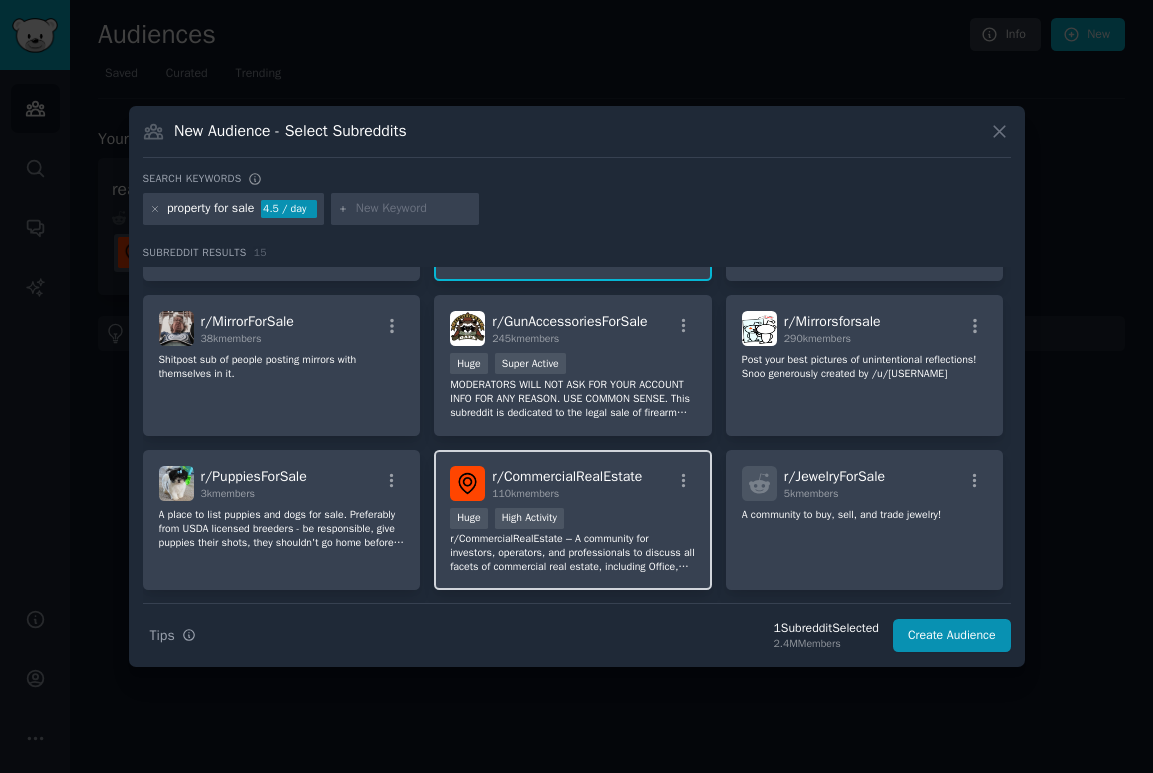 click on "r/ CommercialRealEstate 110k members Huge High Activity r/CommercialRealEstate – A community for investors, operators, and professionals to discuss all facets of commercial real estate, including Office, Retail, Industrial, Multifamily (5+ units), Hospitality, Land, and Special Purpose assets. Topics may cover acquisition, development, leasing, operations, and market trends." at bounding box center [573, 520] 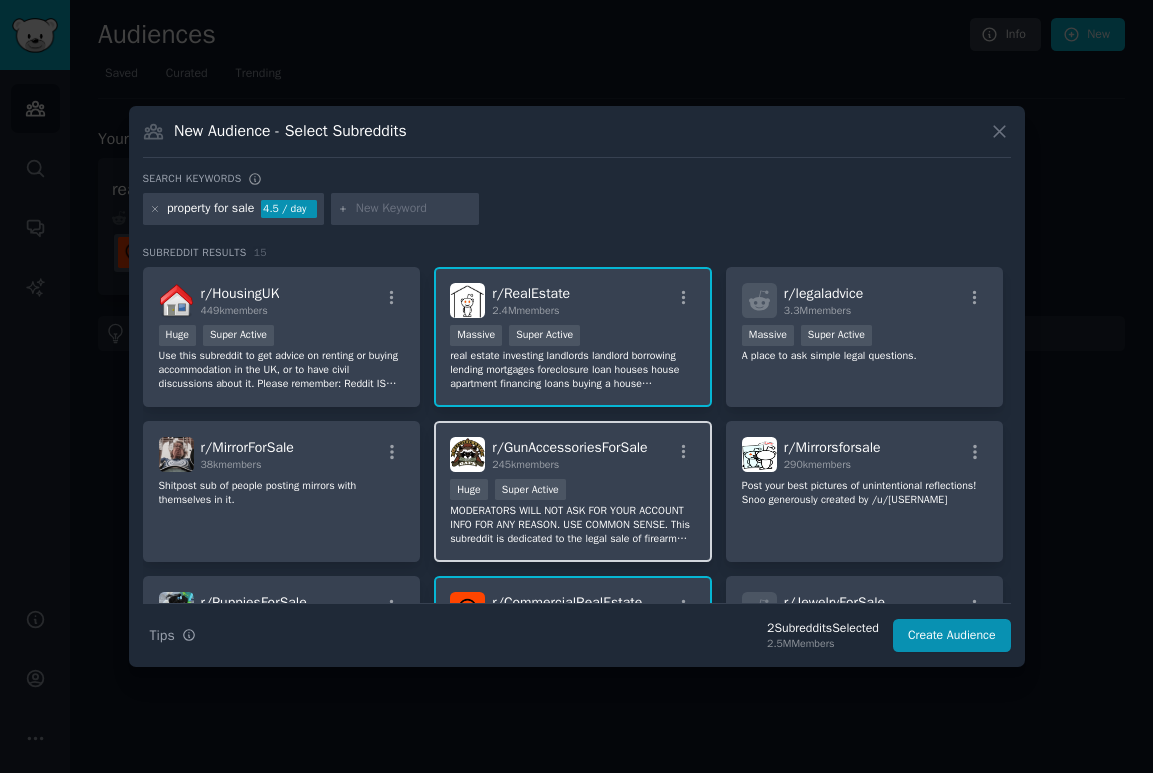 scroll, scrollTop: 0, scrollLeft: 0, axis: both 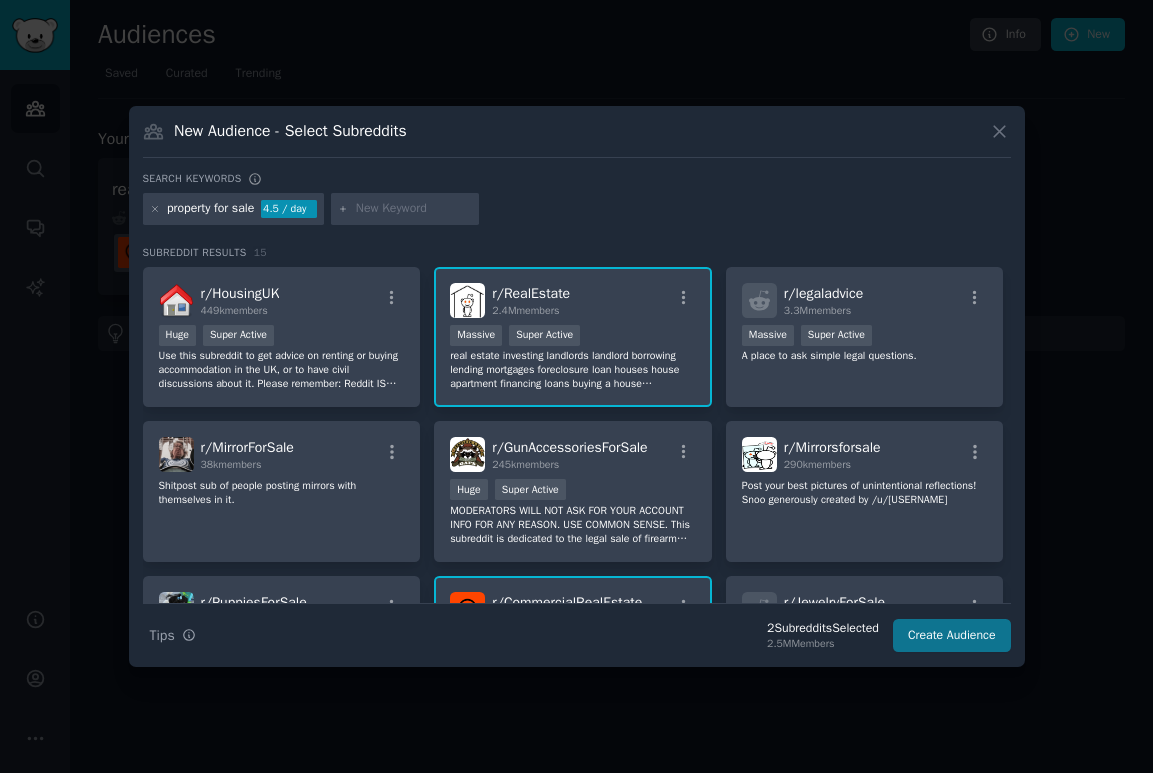 click on "Create Audience" at bounding box center (952, 636) 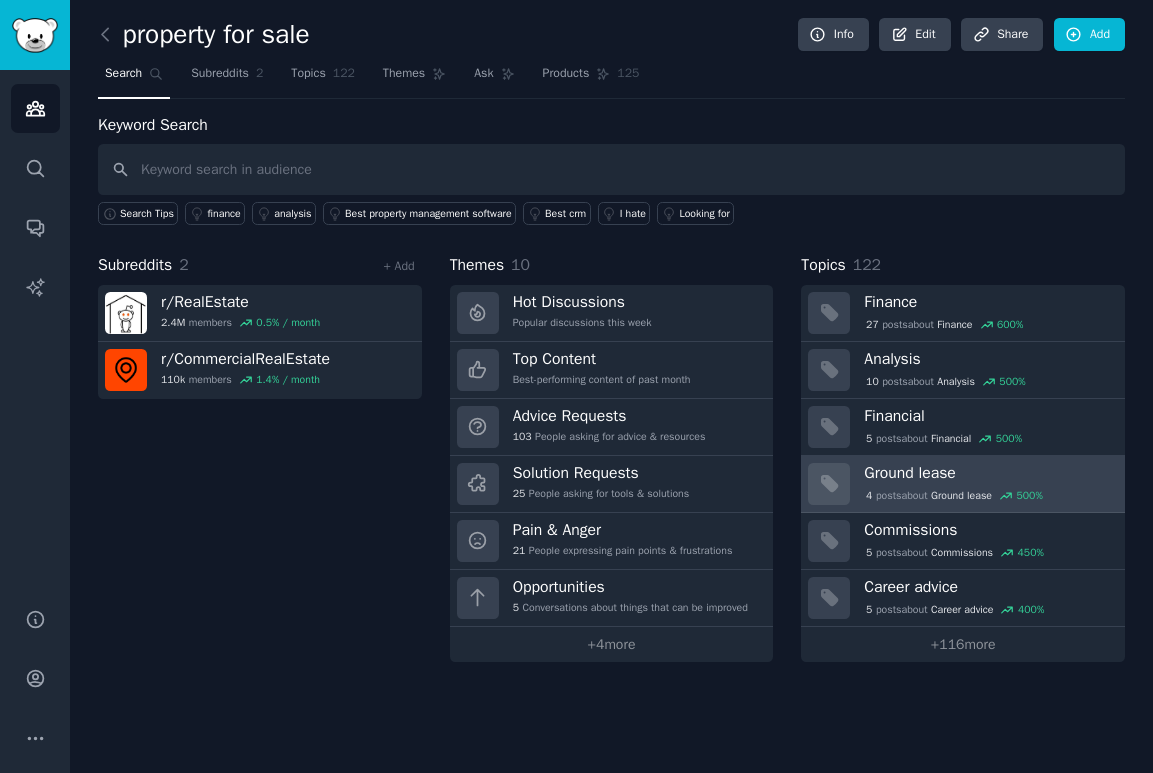 scroll, scrollTop: 0, scrollLeft: 0, axis: both 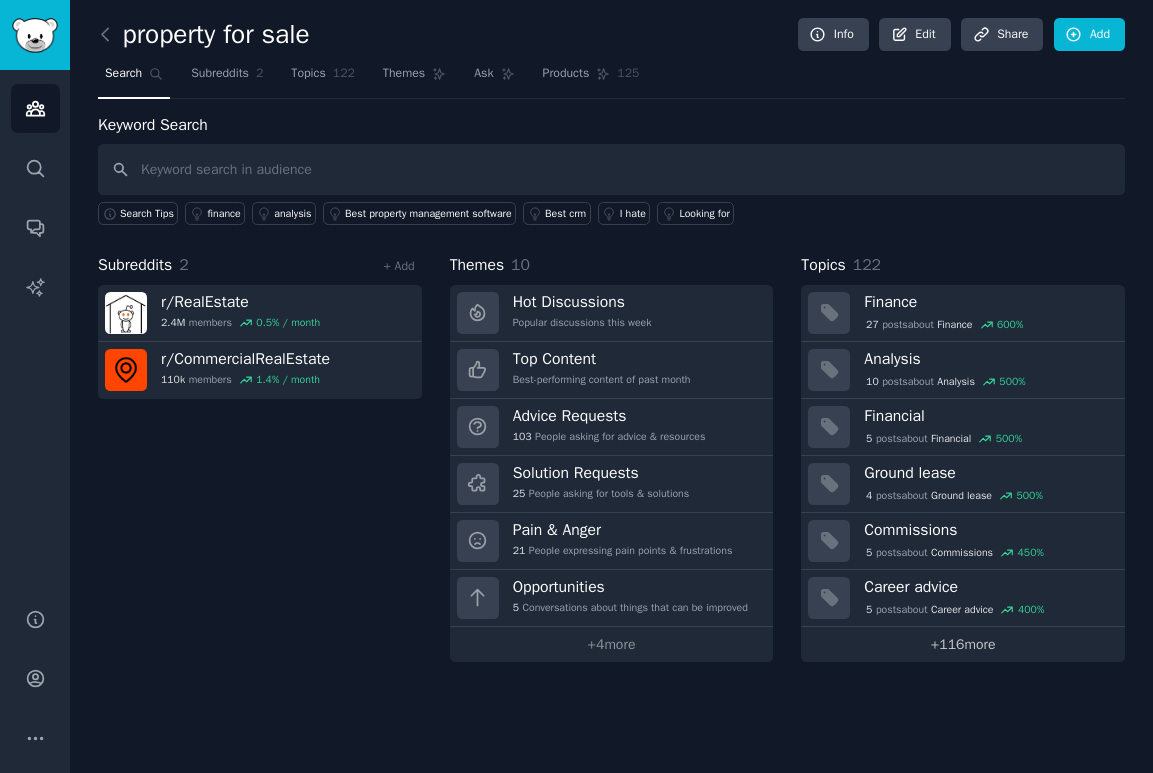 click on "+  116  more" at bounding box center [963, 644] 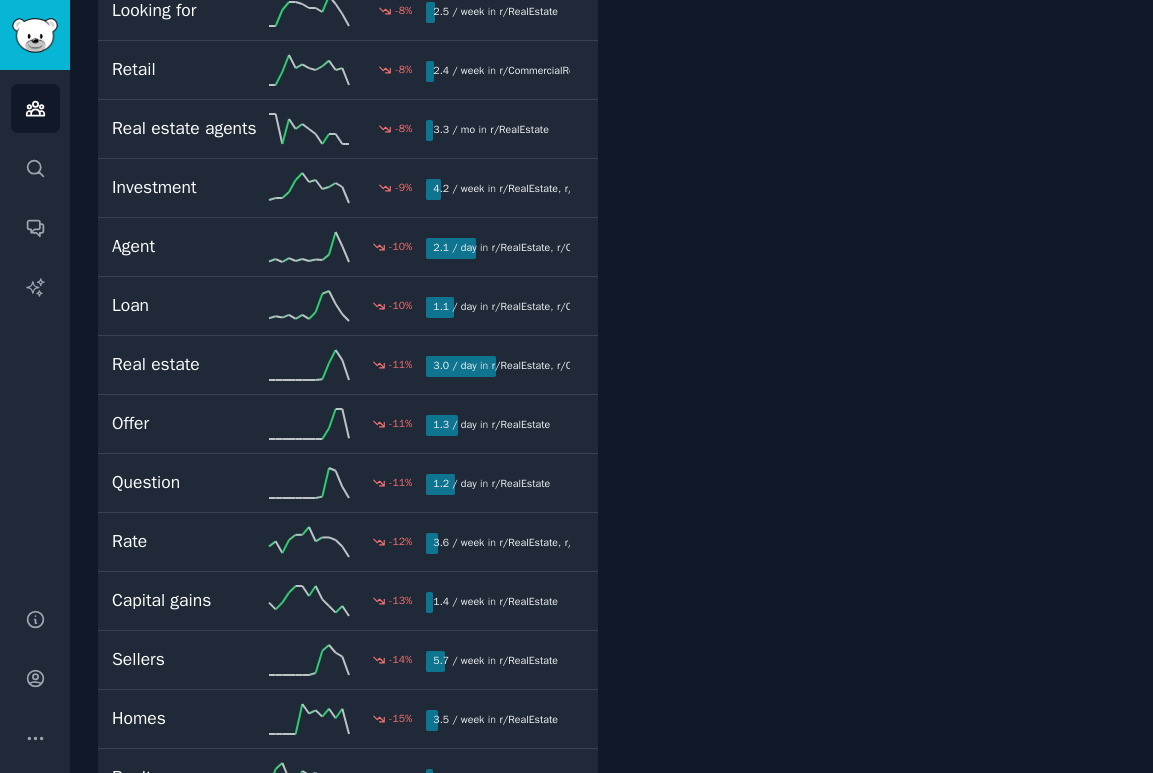 scroll, scrollTop: 4781, scrollLeft: 0, axis: vertical 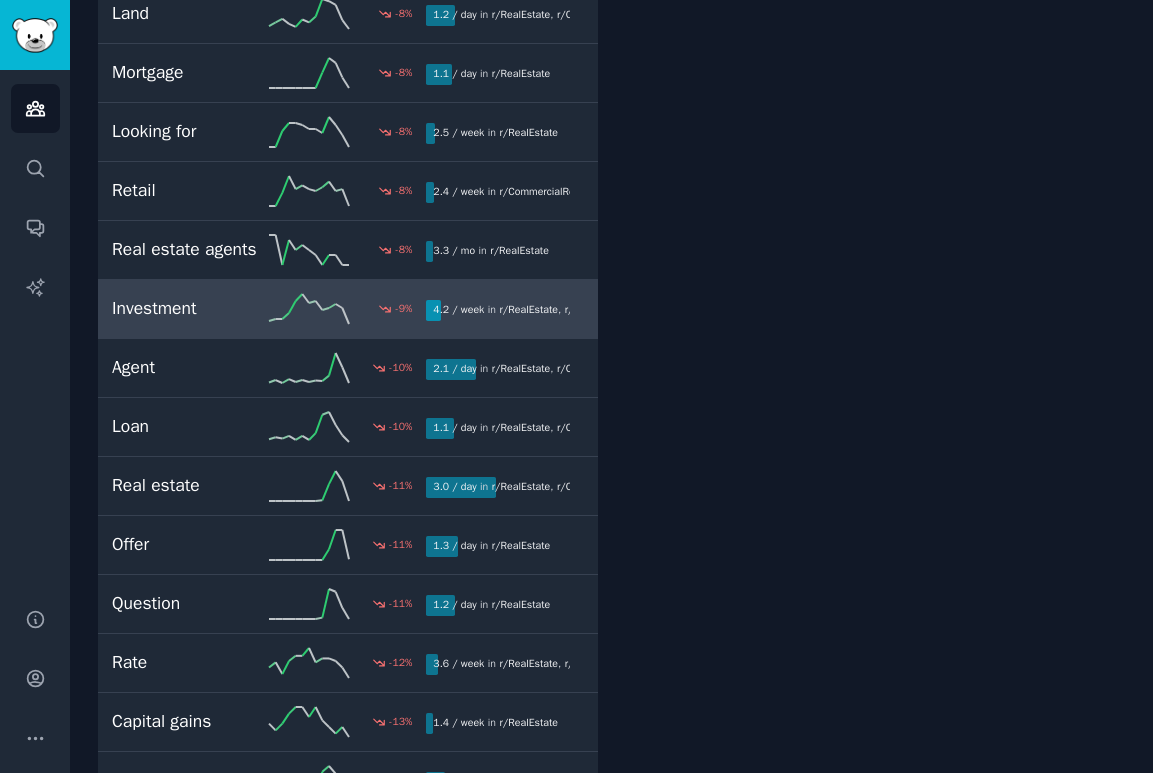 click on "Investment" at bounding box center [190, 308] 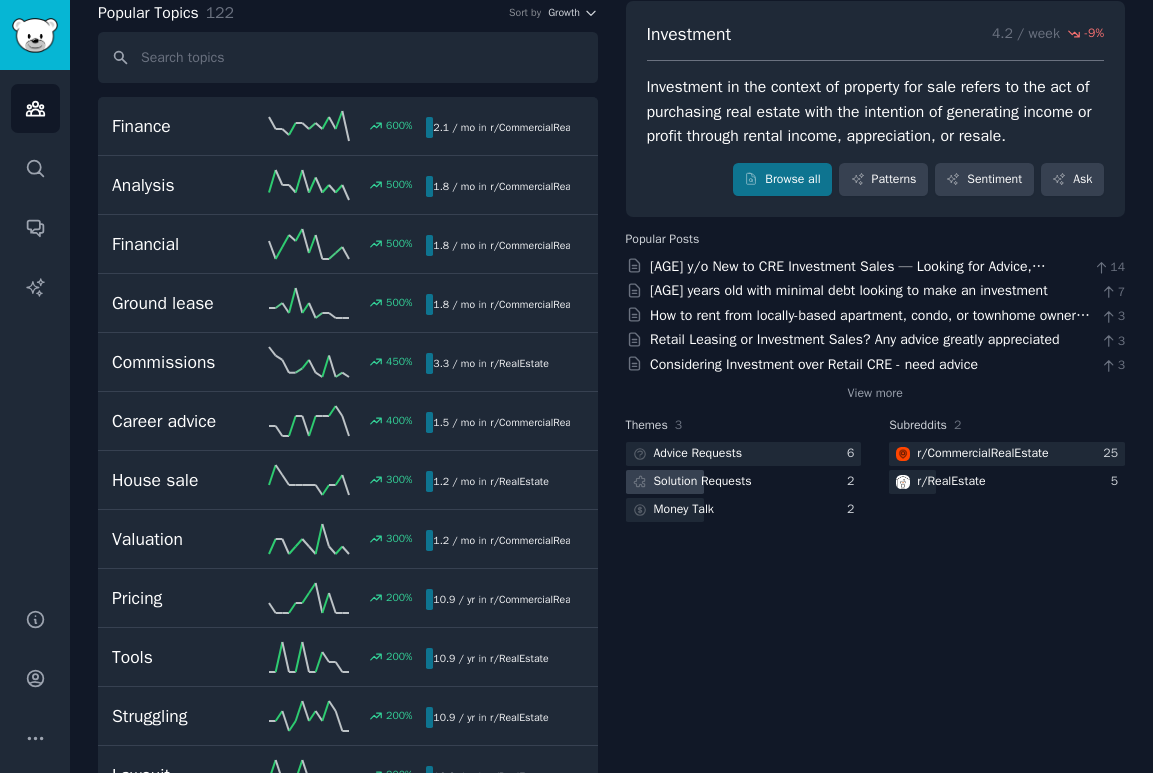click on "Solution Requests" at bounding box center (703, 482) 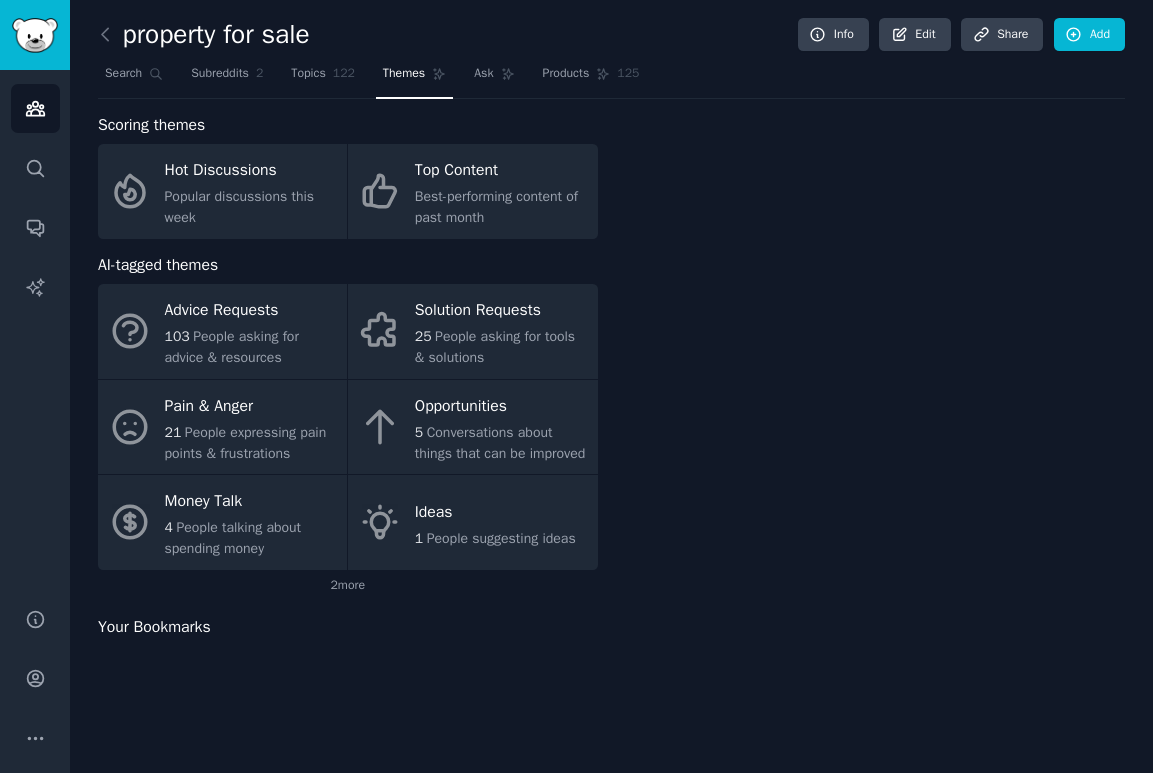 scroll, scrollTop: 0, scrollLeft: 0, axis: both 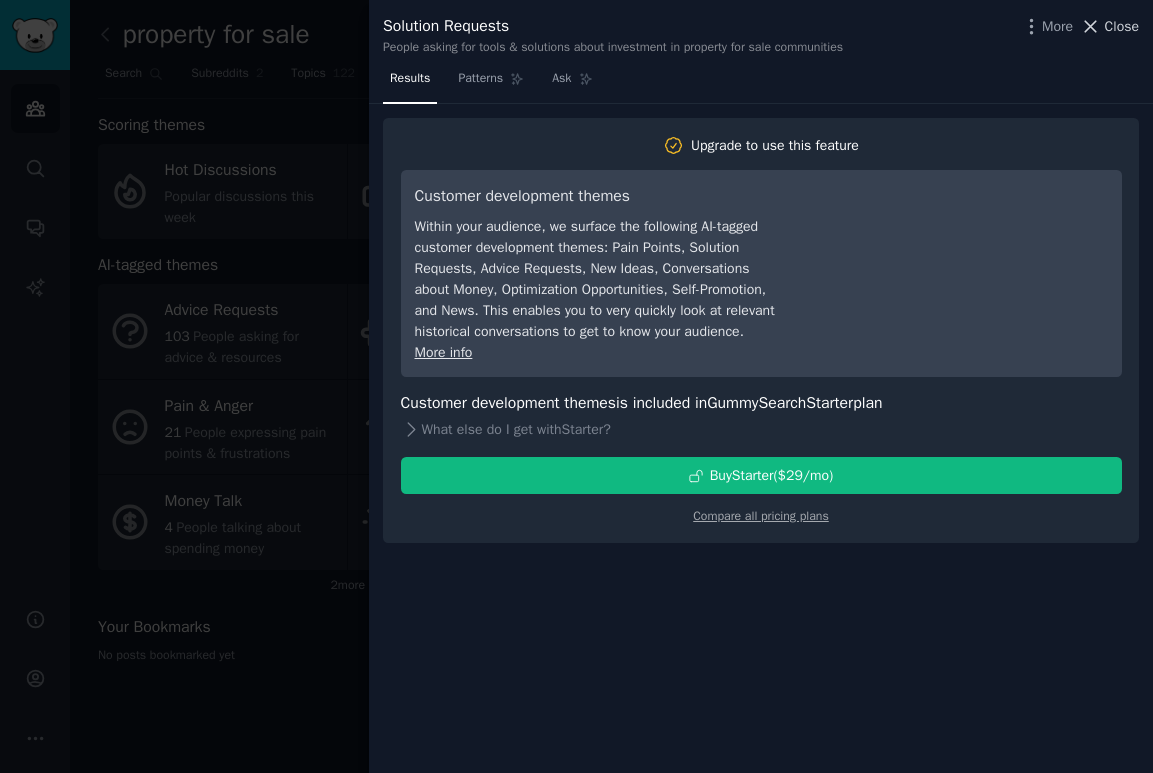 click on "Close" at bounding box center [1122, 26] 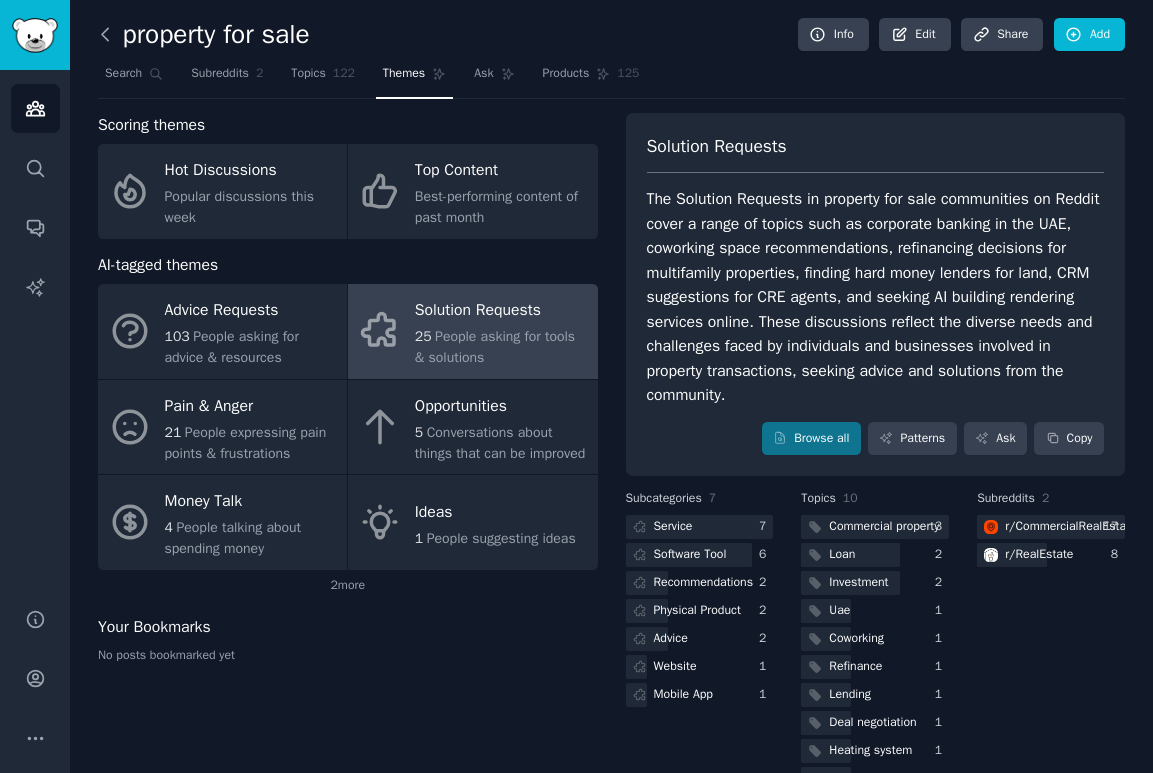 click 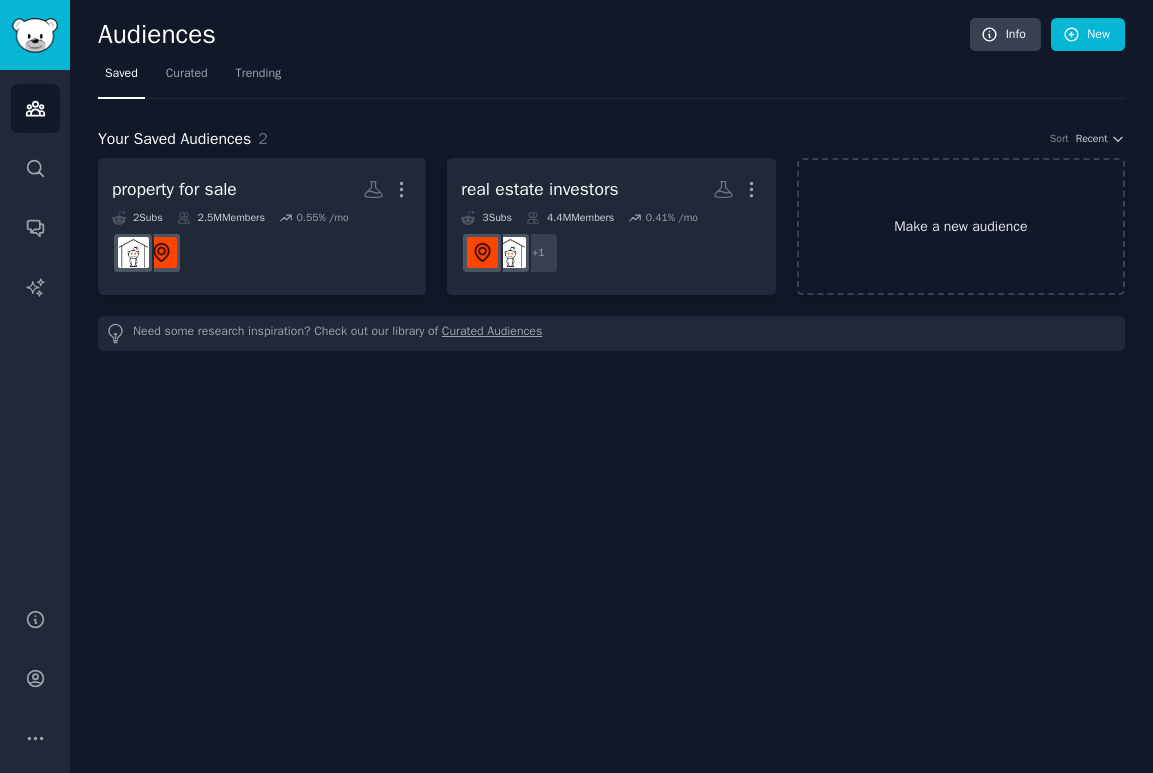 click on "Make a new audience" at bounding box center (961, 226) 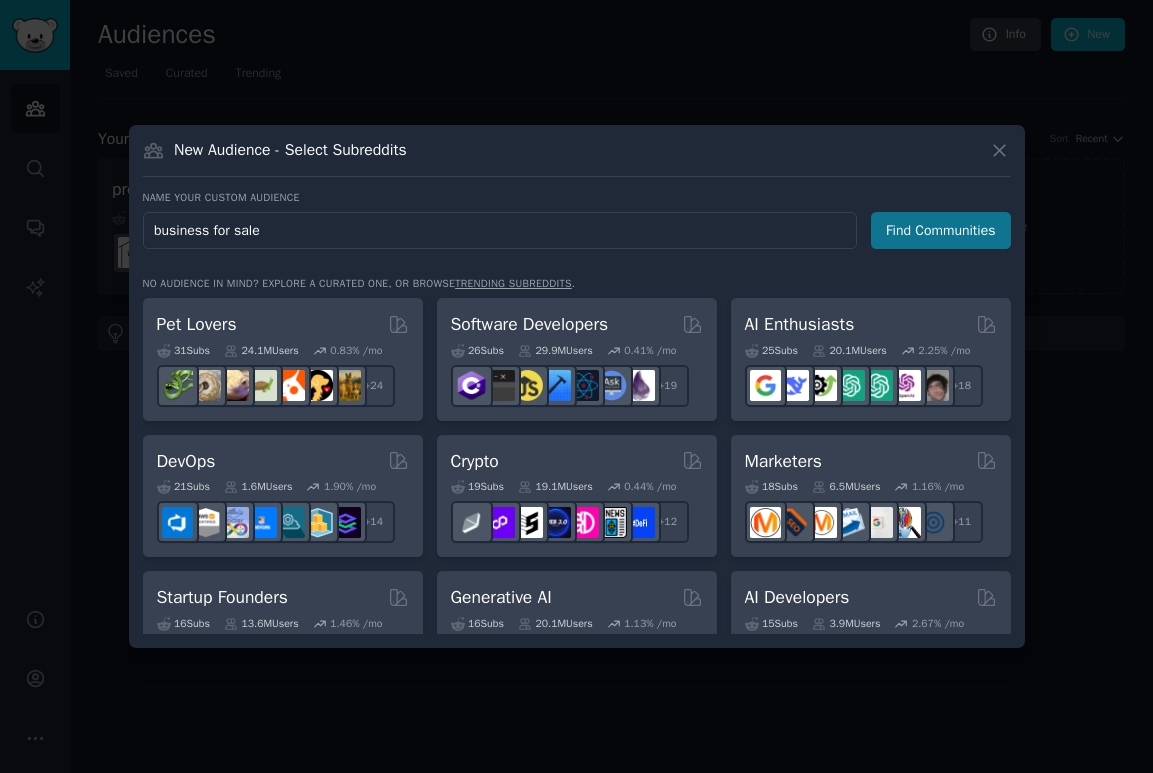 type on "business for sale" 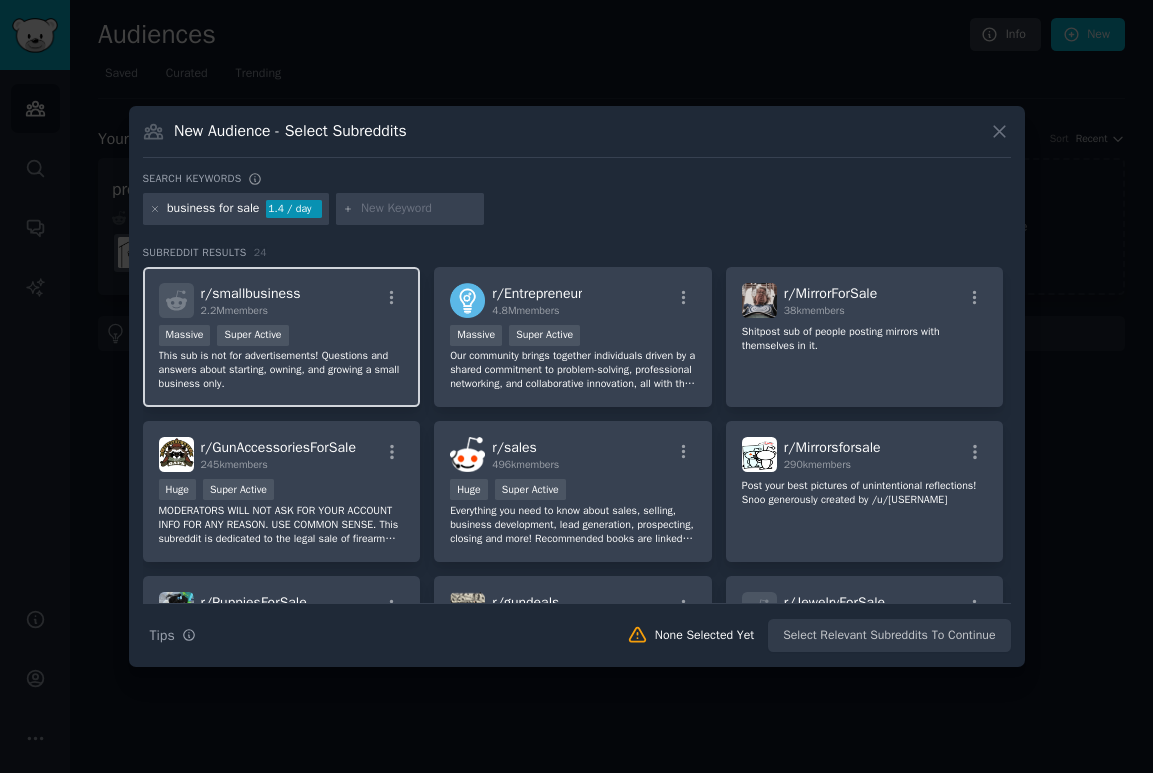 click on "Massive Super Active" at bounding box center (282, 337) 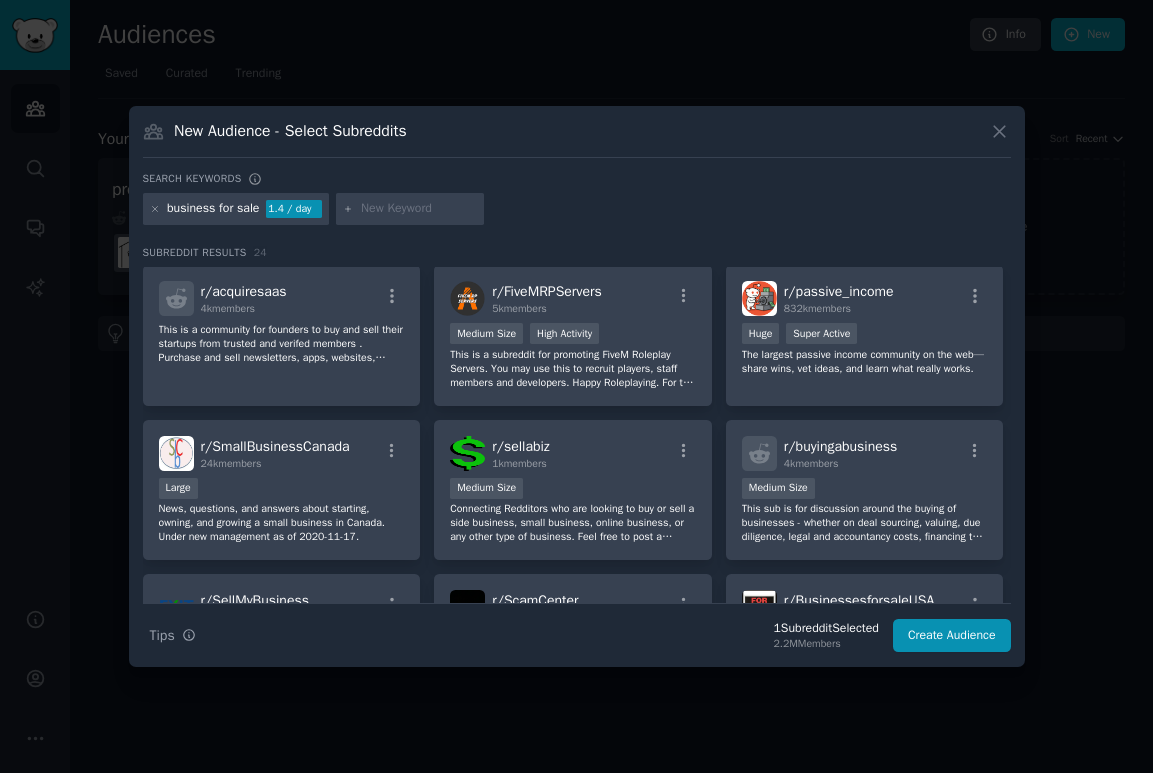 scroll, scrollTop: 749, scrollLeft: 0, axis: vertical 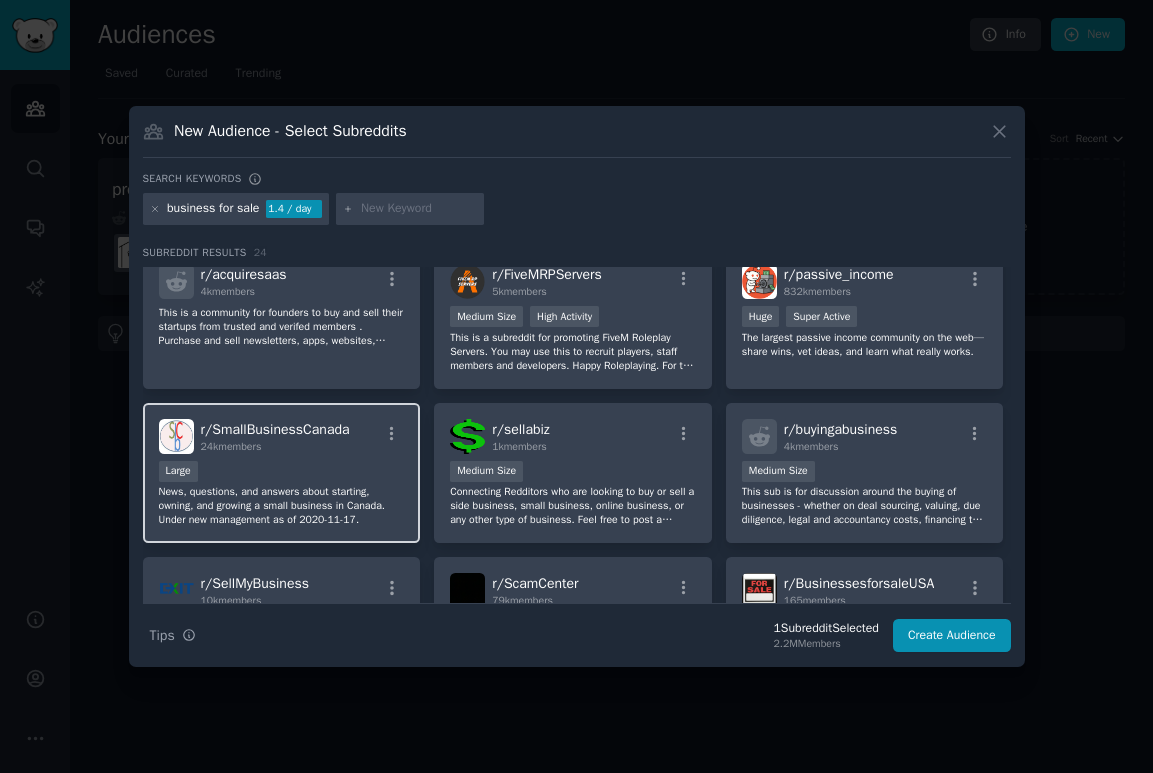 click on "r/ SmallBusinessCanada [NUMBER] members" at bounding box center (275, 436) 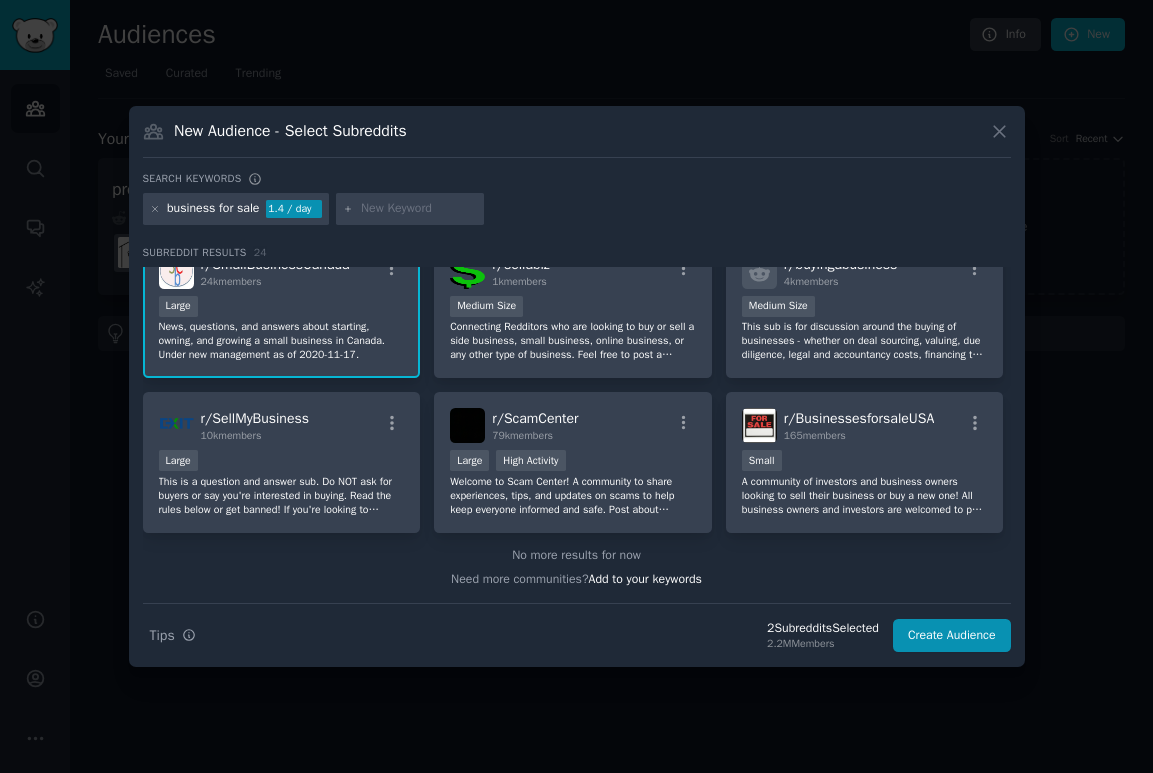 scroll, scrollTop: 927, scrollLeft: 0, axis: vertical 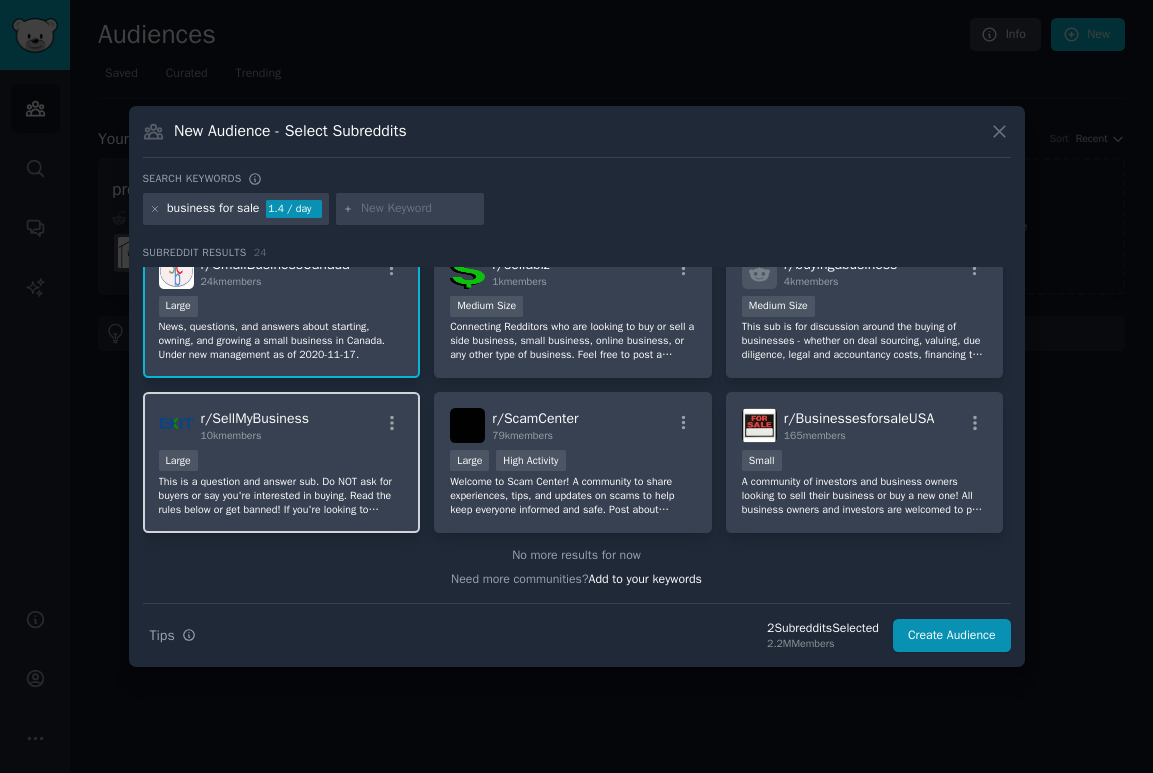 click on "r/ SellMyBusiness 10k  members" at bounding box center [282, 425] 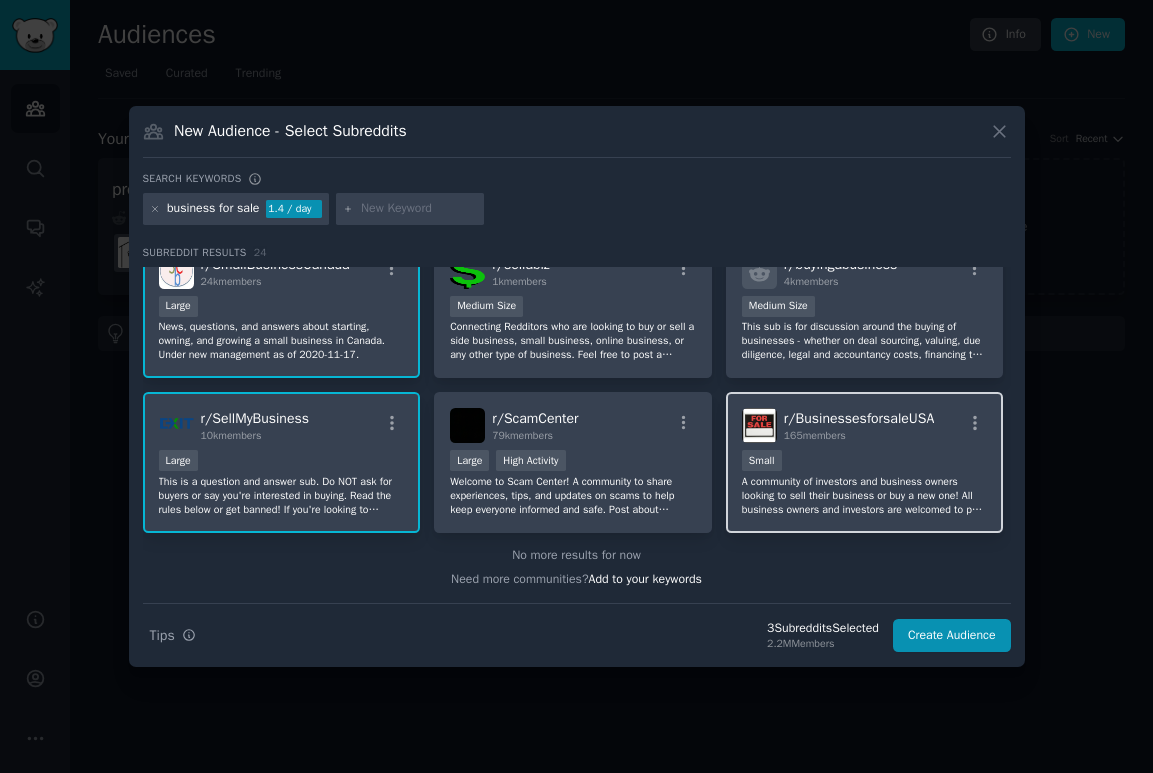 click on "[NUMBER] - [NUMBER] members Small" at bounding box center [865, 462] 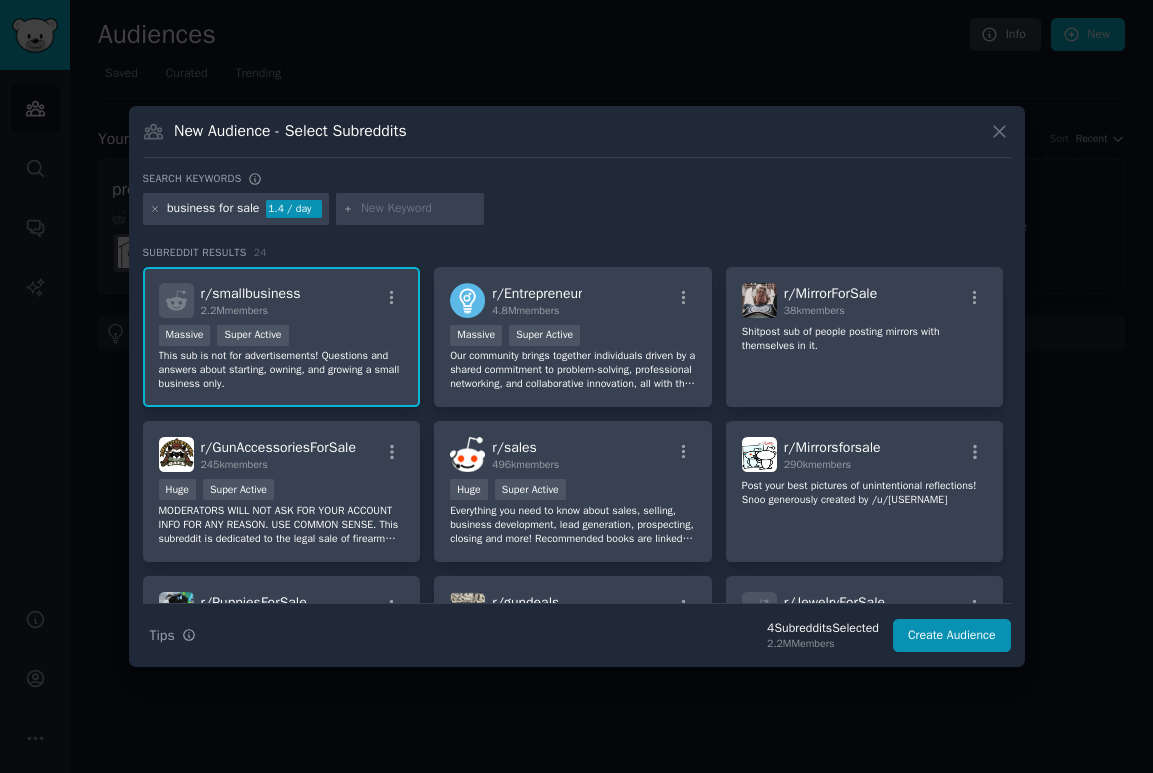 scroll, scrollTop: 0, scrollLeft: 0, axis: both 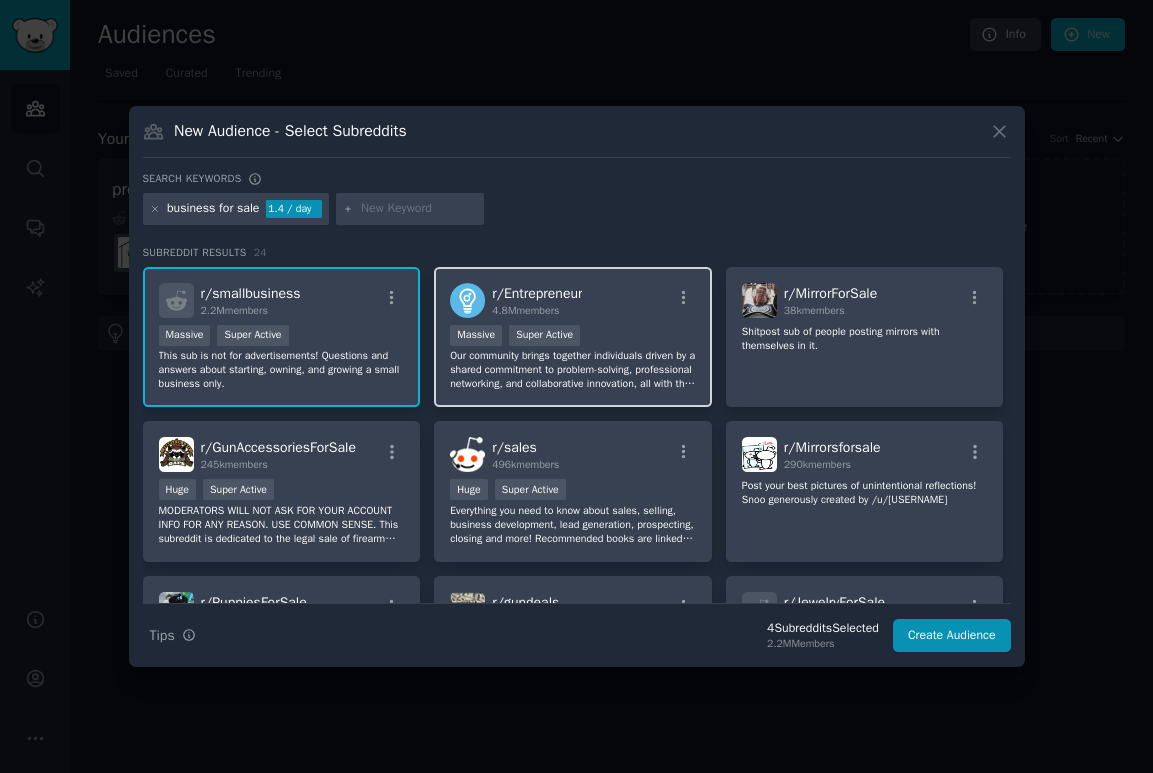 click on "Our community brings together individuals driven by a shared commitment to problem-solving, professional networking, and collaborative innovation, all with the goal of making a positive impact. We welcome a diverse range of pursuits, from side projects and small businesses to venture-backed startups and solo ventures. However, this is a space for genuine connection and exchange of ideas, not self-promotion. Please refrain from promoting personal blogs, consulting services, books, MLMs, opinions." at bounding box center (573, 370) 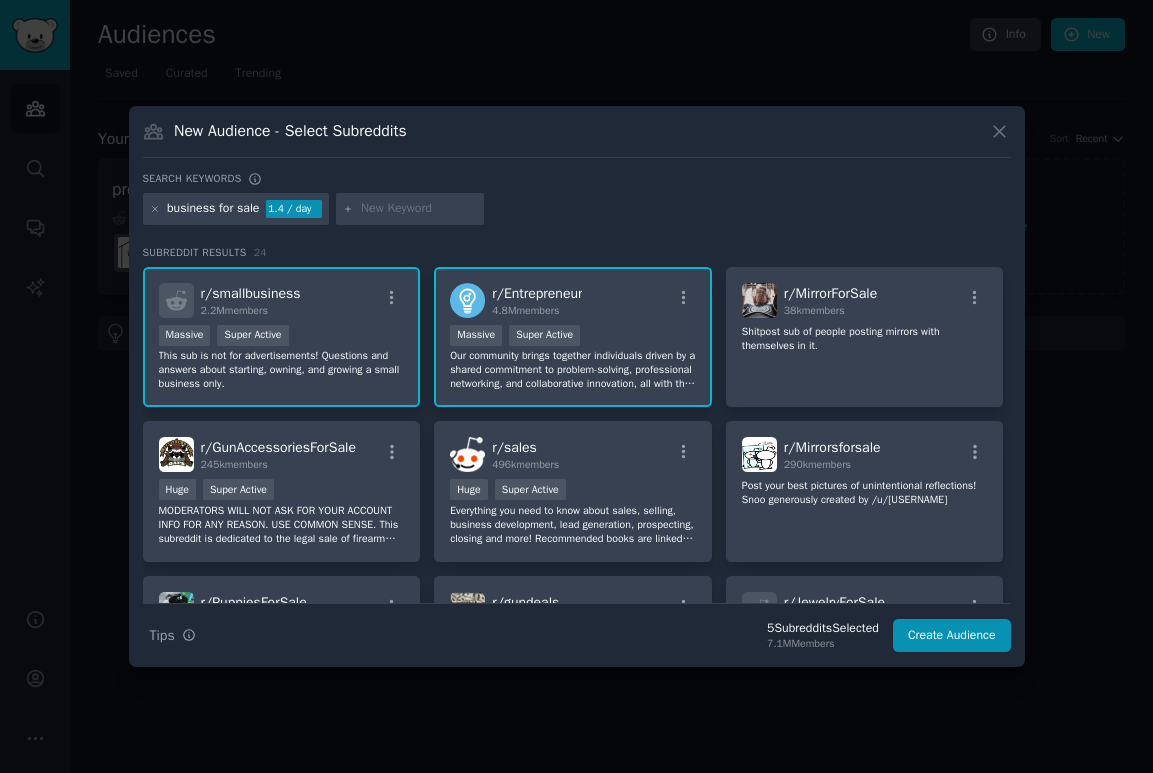 click at bounding box center (419, 209) 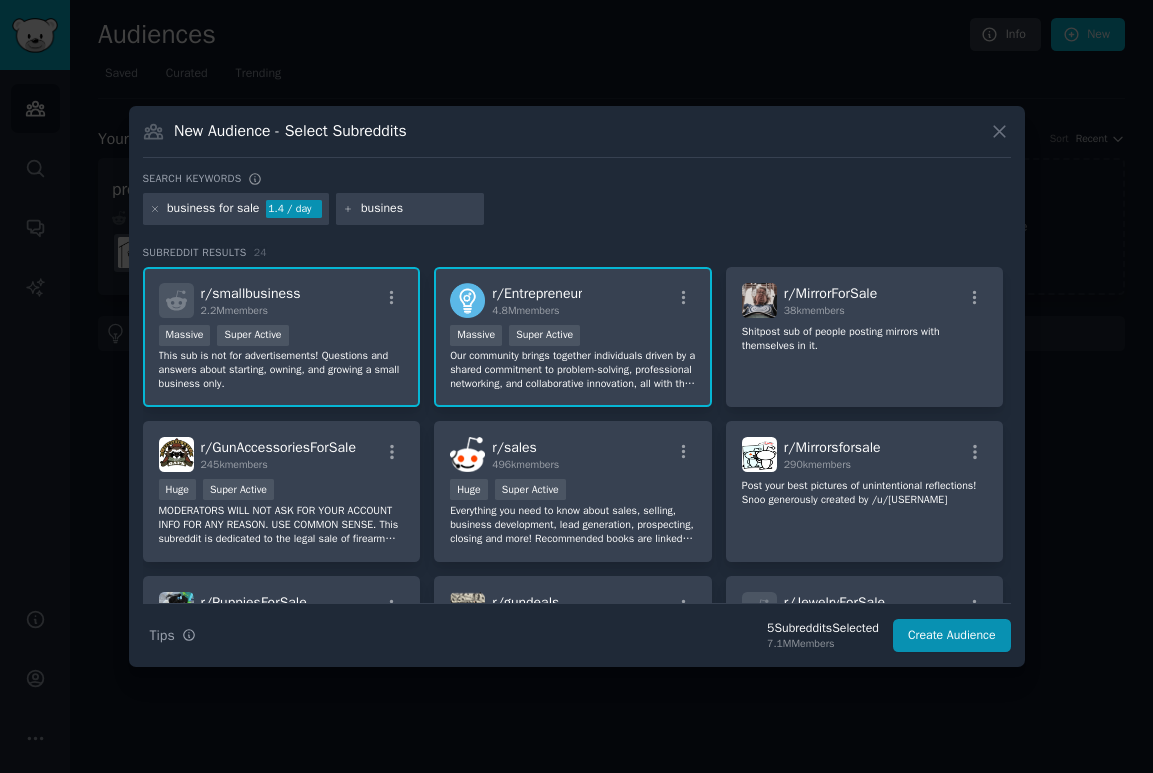 type on "business" 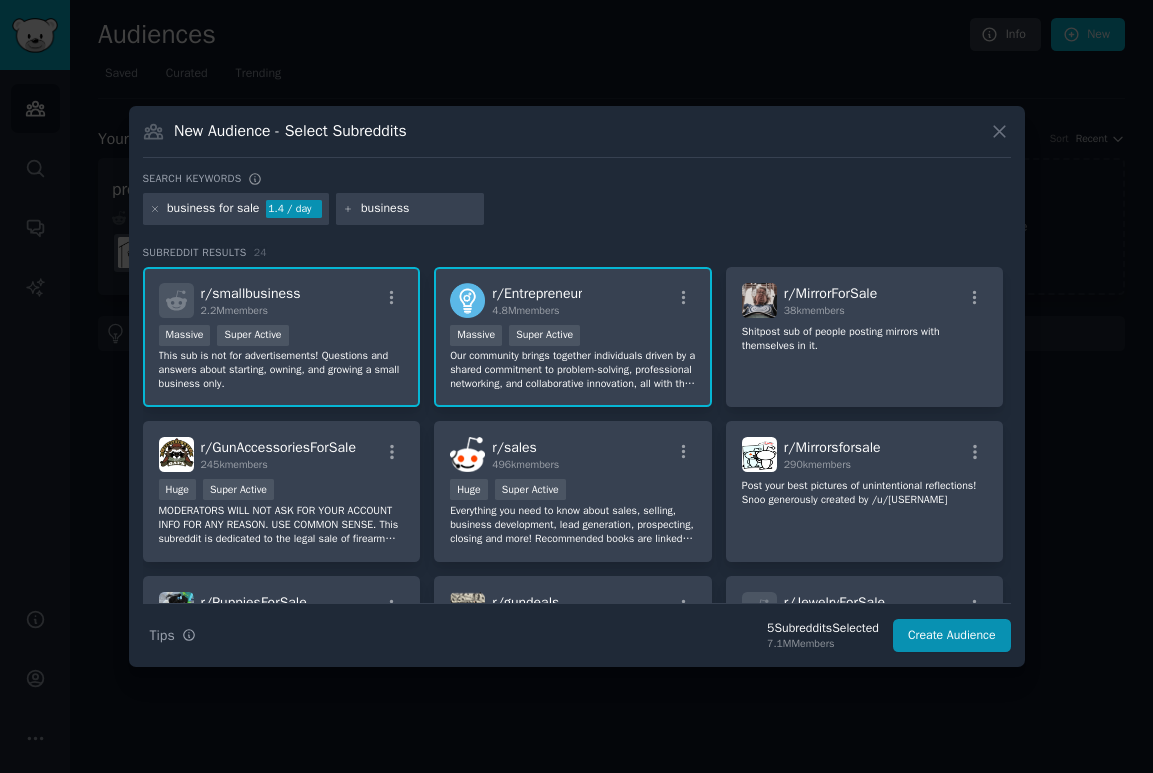 type 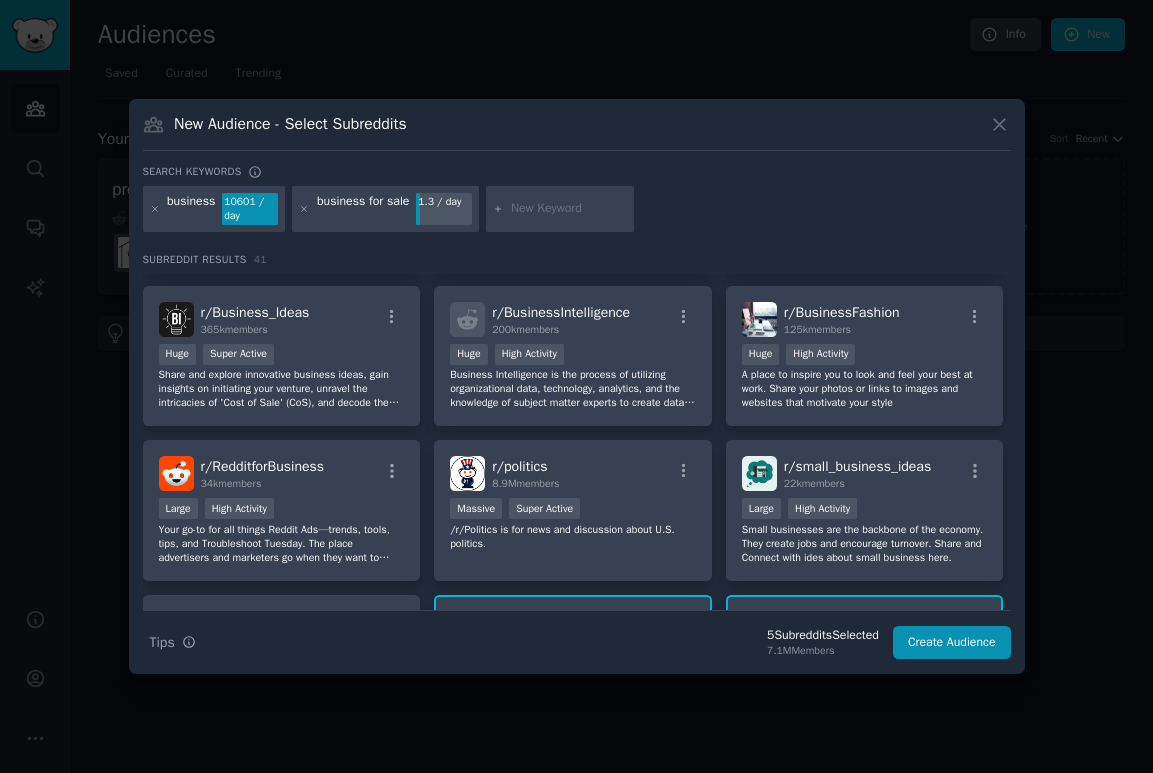 scroll, scrollTop: 596, scrollLeft: 0, axis: vertical 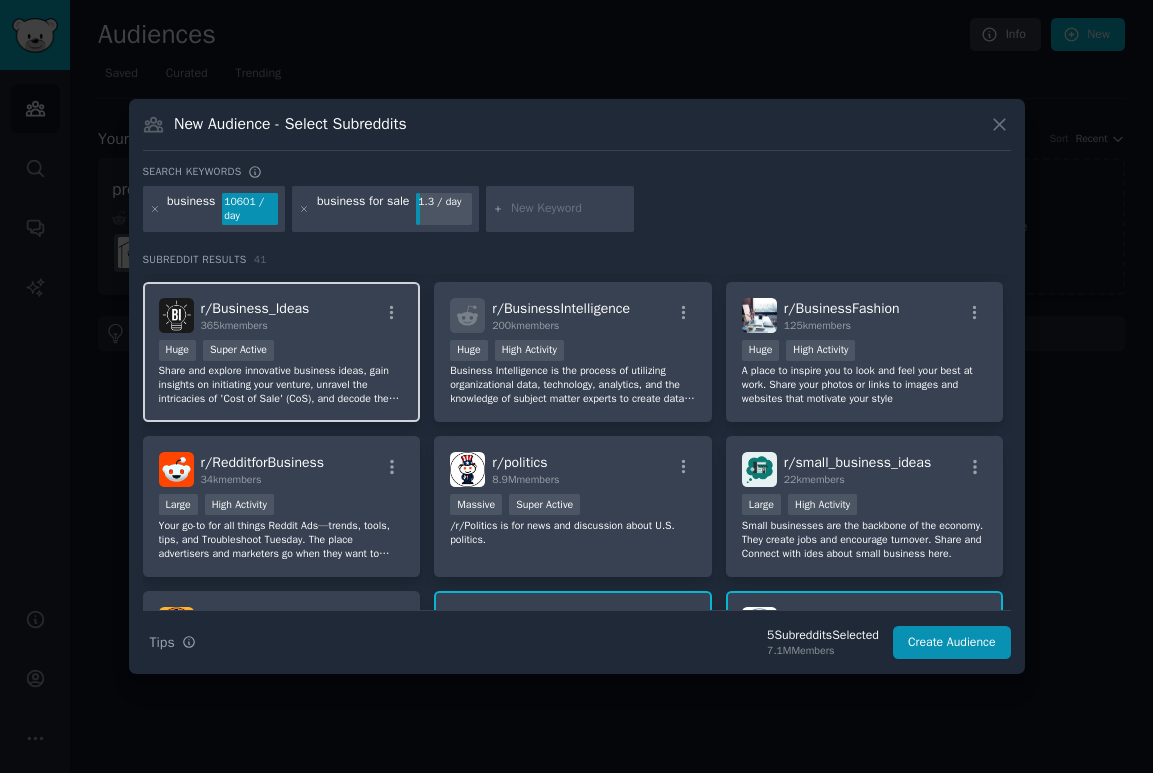 click on "Huge Super Active" at bounding box center (282, 352) 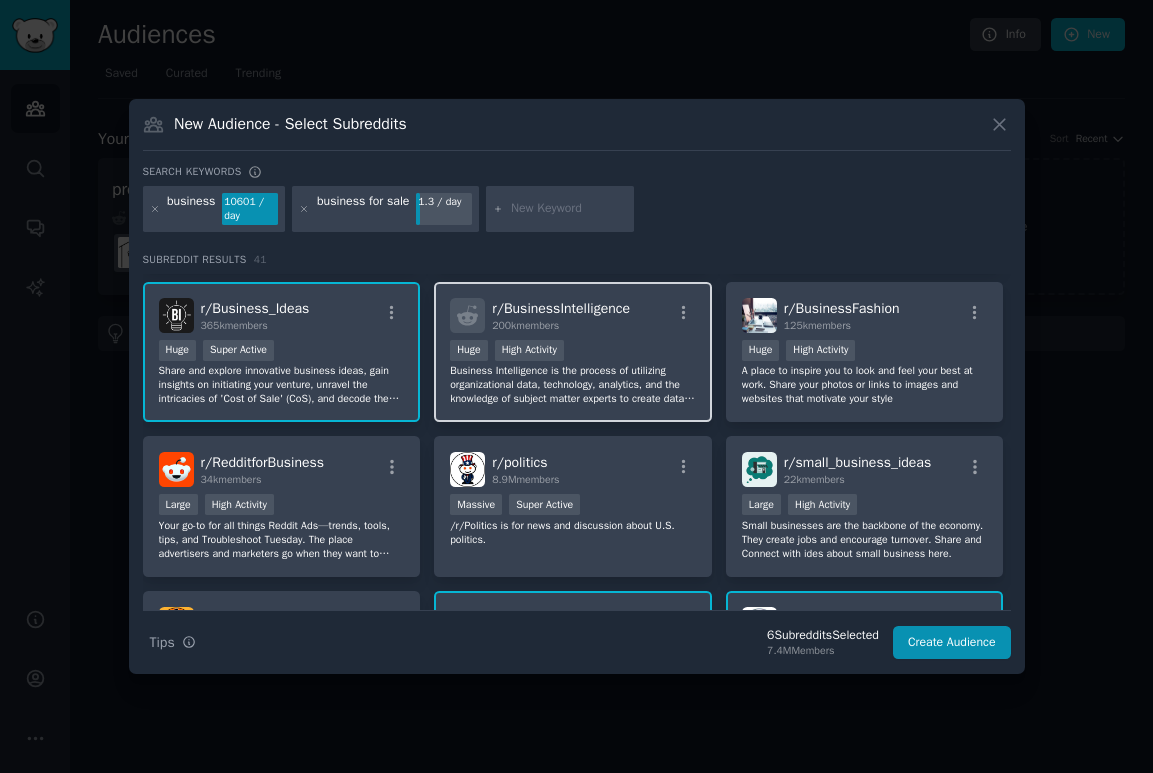 click on "r/ BusinessIntelligence 200k  members Huge High Activity Business Intelligence is the process of utilizing organizational data, technology, analytics, and the knowledge of subject matter experts to create data-driven decisions via dashboards, reports, alerts, and ad-hoc analysis.
This is not a generic 'business' subreddit and off topic posts will be marked as spam.
Related Subreddits:
/r/ETL
/r/Database
/r/DataScience
/r/Datasets
/r/DataIsBeautiful
/r/Cognos
/r/Microstrategy
/r/PowerBI
/r/Tableau
/r/Qlik
/r/Visualization" at bounding box center [573, 352] 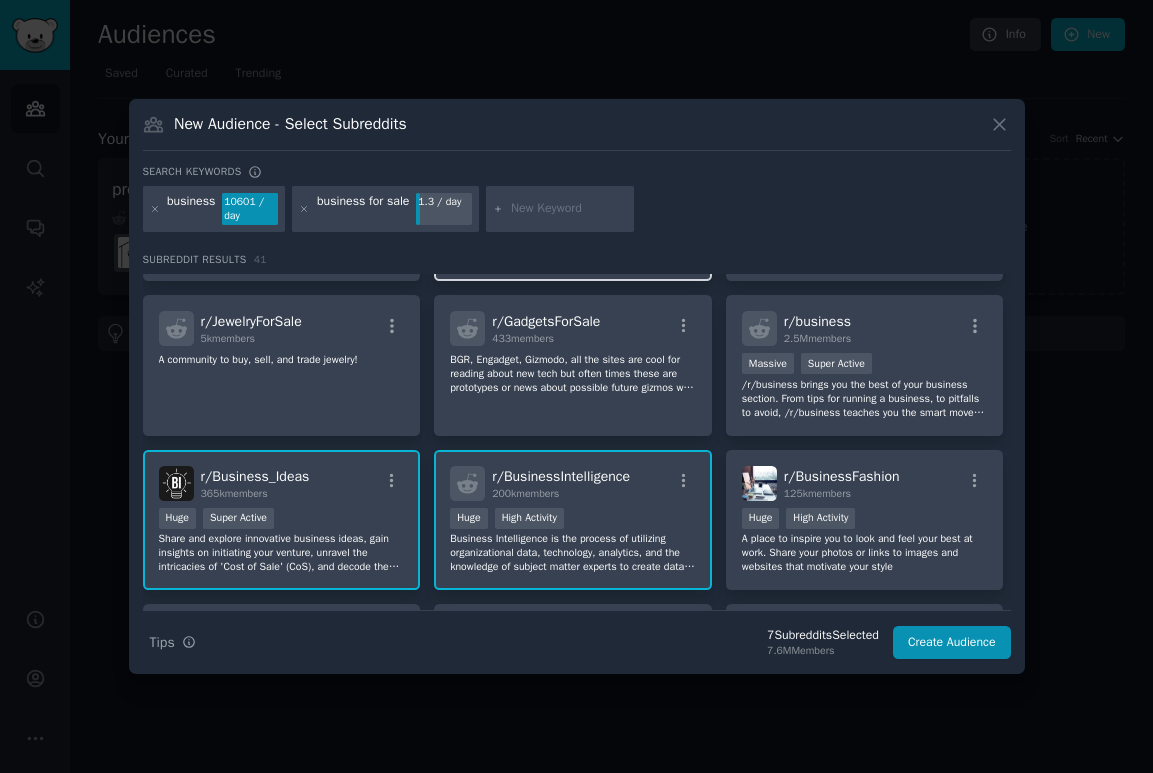 scroll, scrollTop: 430, scrollLeft: 0, axis: vertical 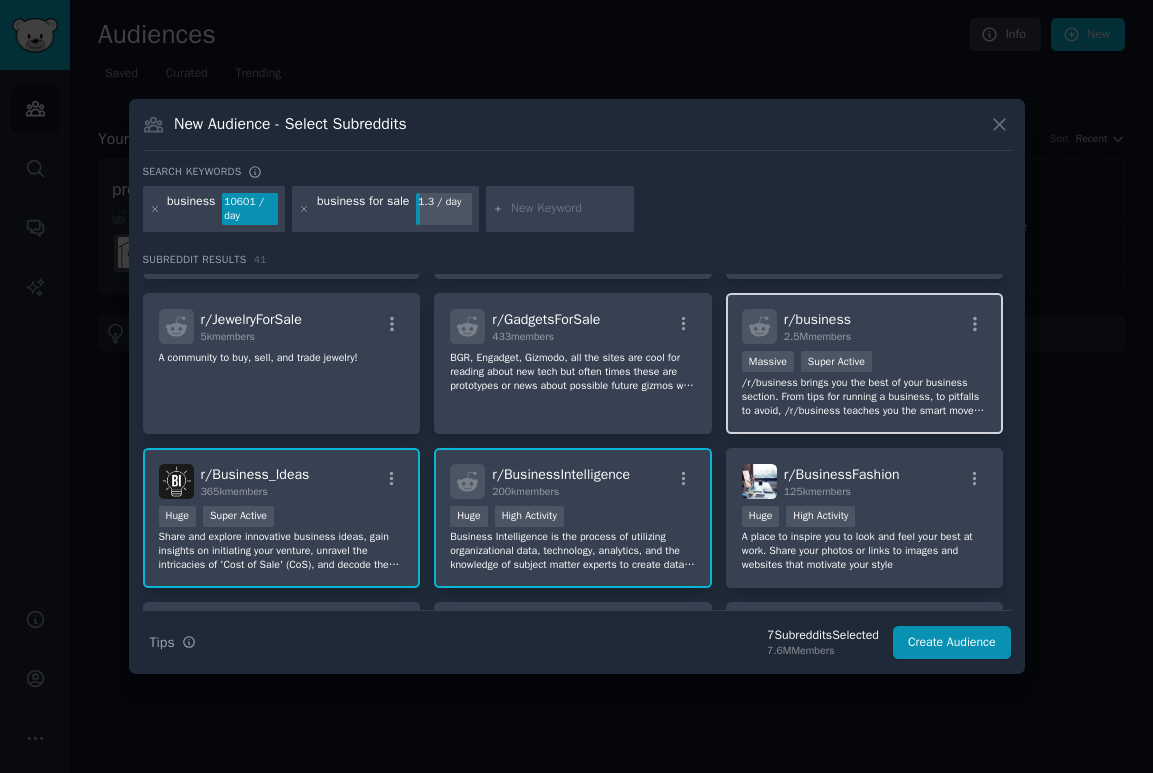 click on "r/ business" at bounding box center (817, 319) 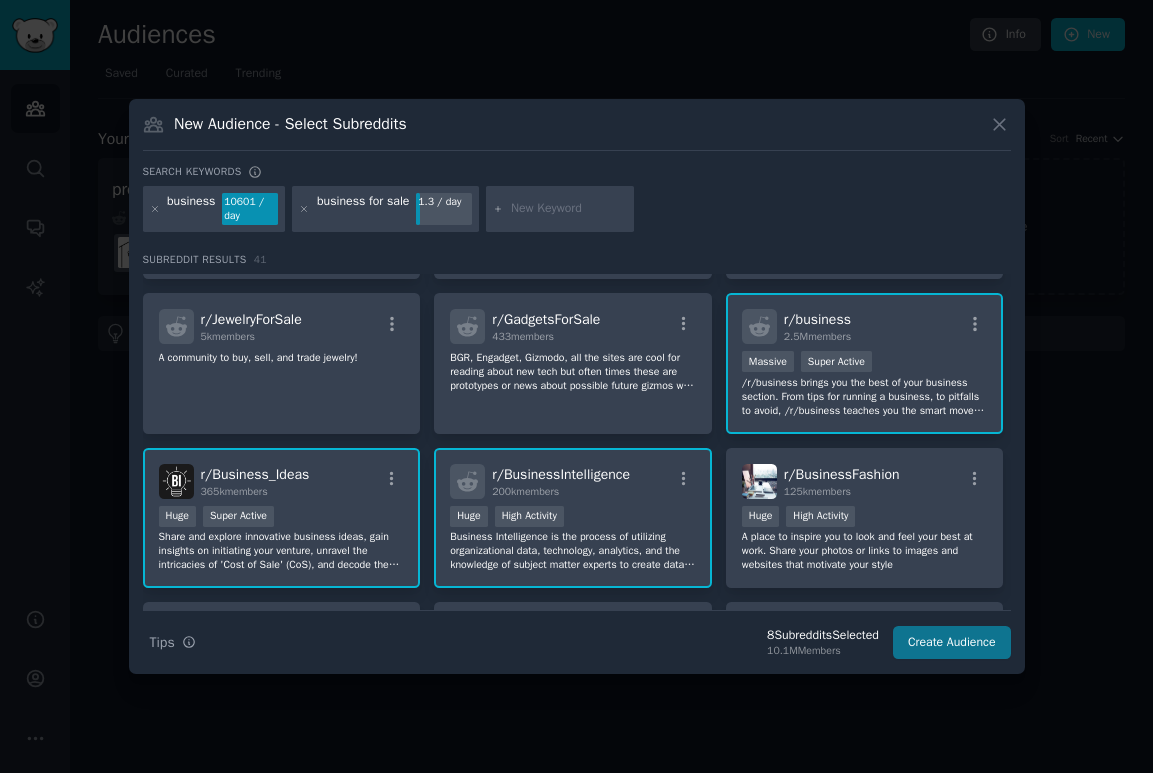click on "Create Audience" at bounding box center (952, 643) 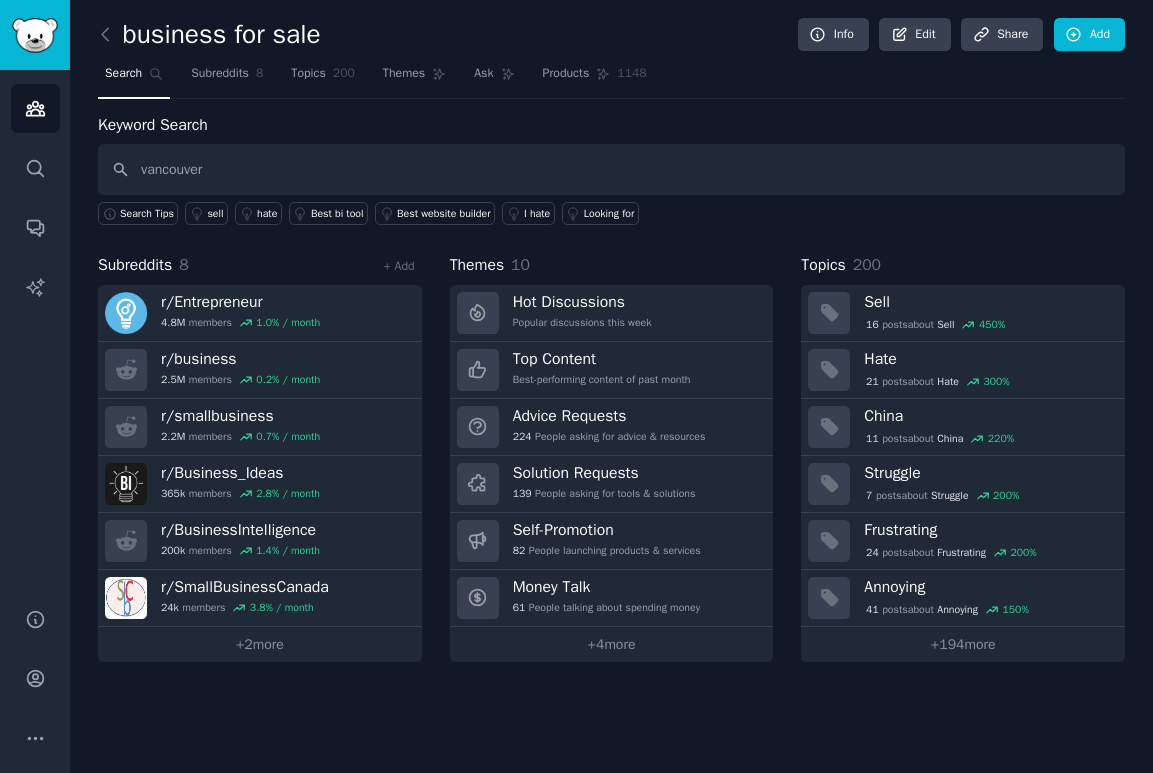 type on "vancouver" 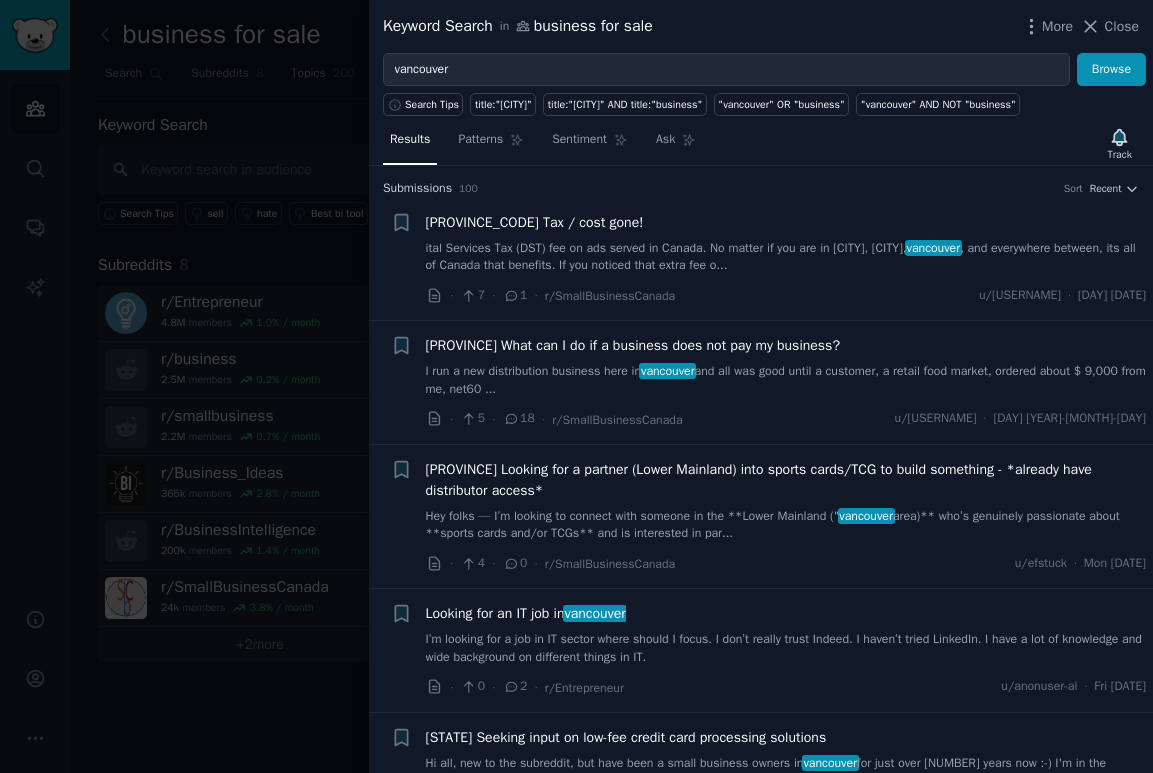 scroll, scrollTop: 0, scrollLeft: 0, axis: both 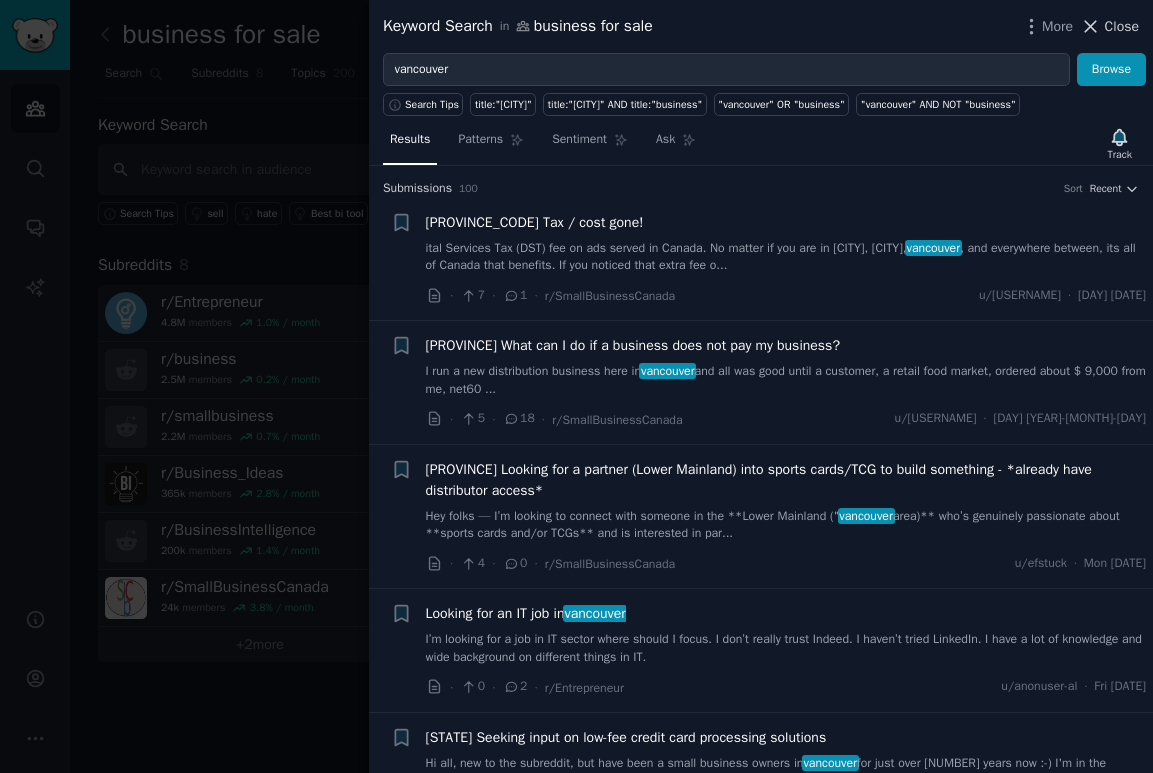 click on "Close" at bounding box center [1122, 26] 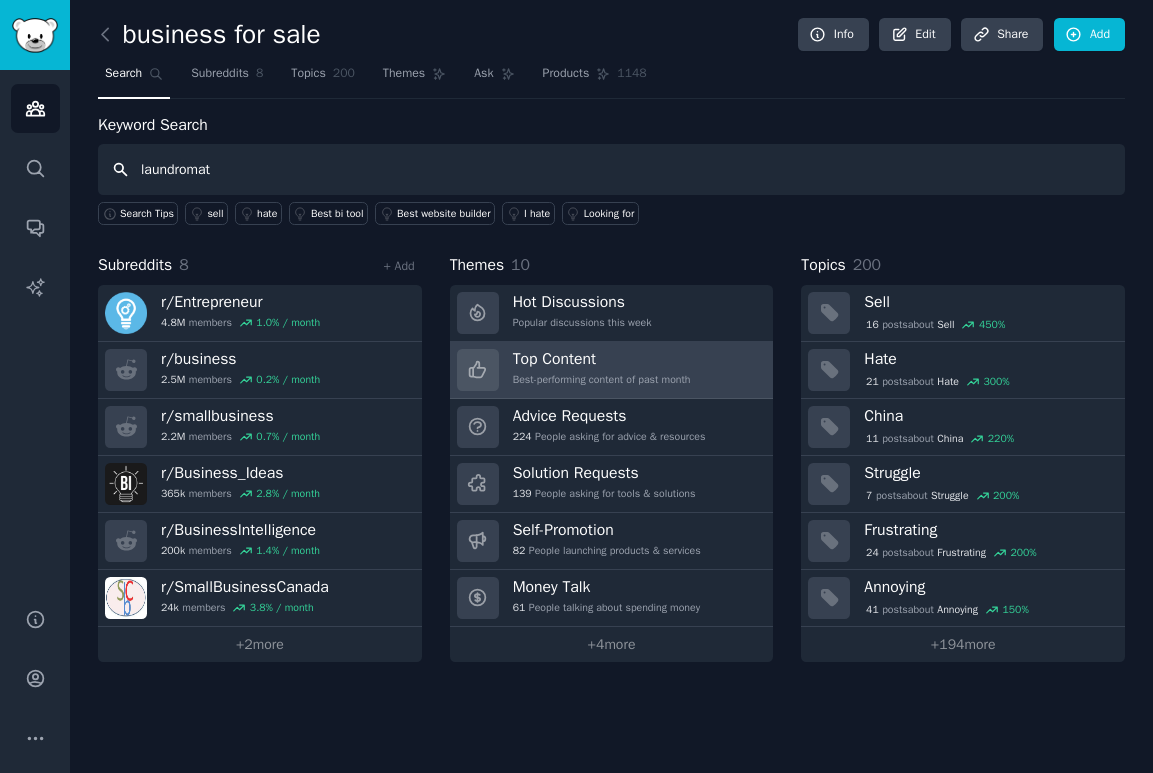 type on "laundromat" 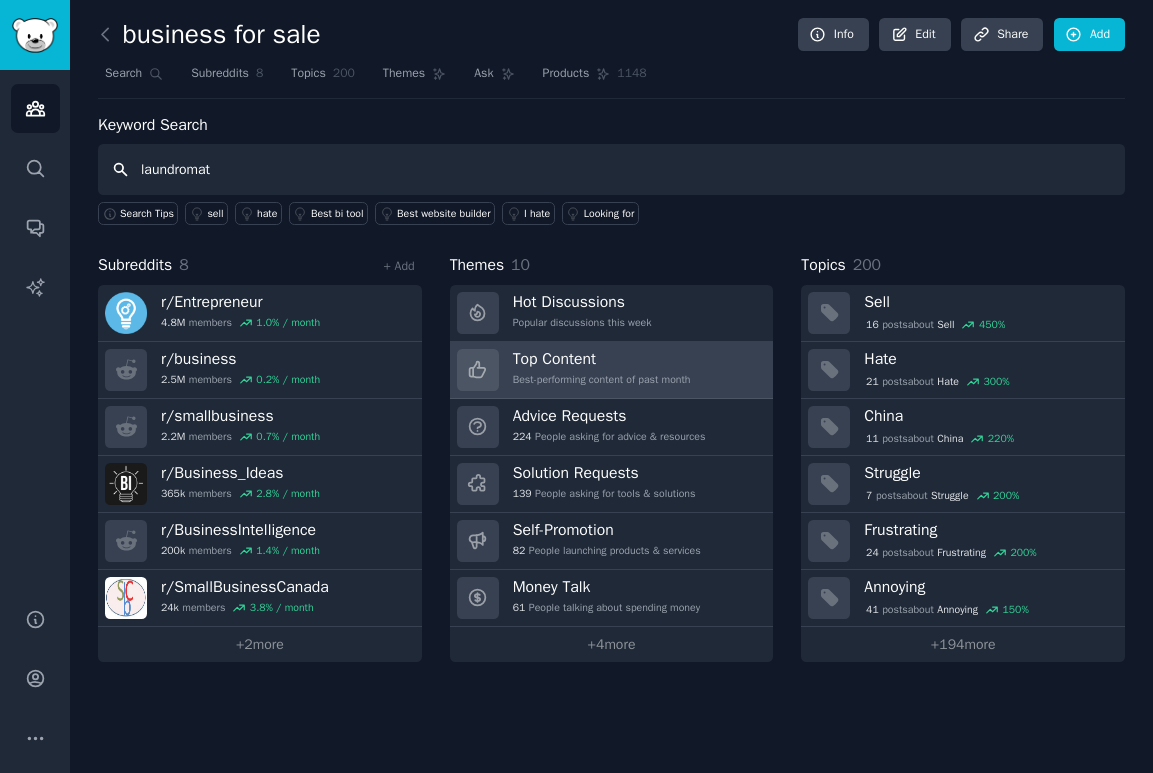 type 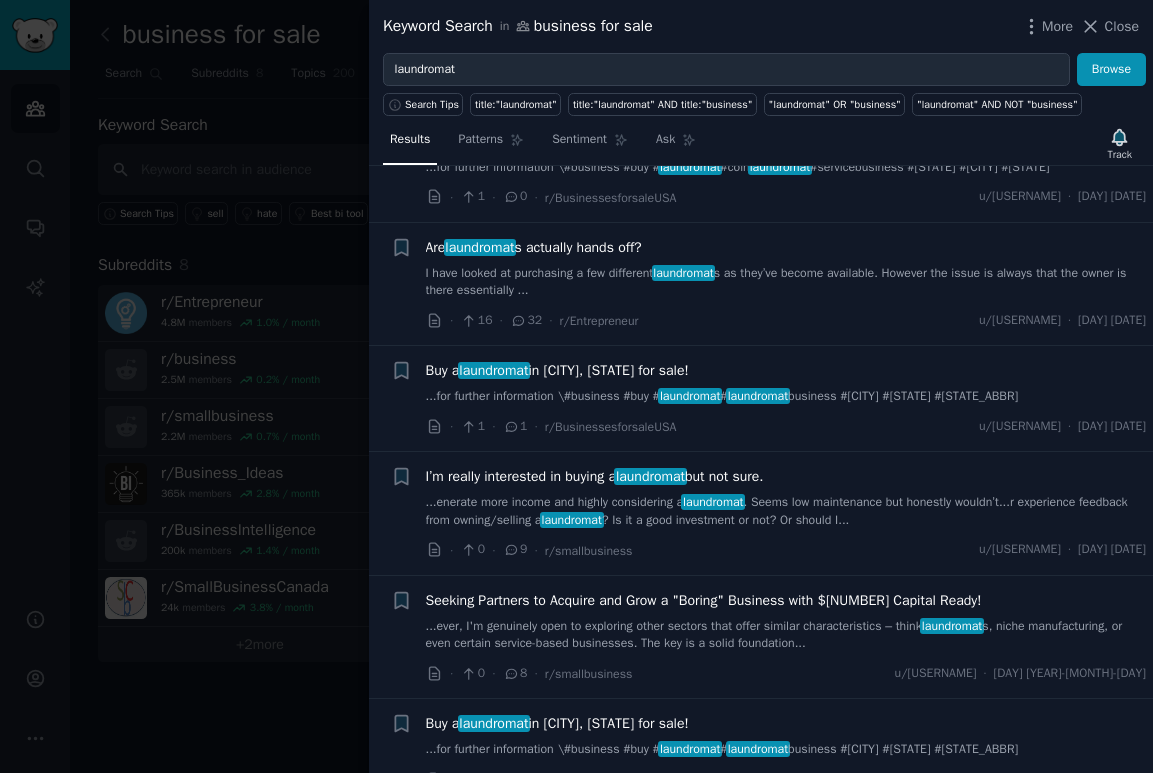 scroll, scrollTop: 82, scrollLeft: 0, axis: vertical 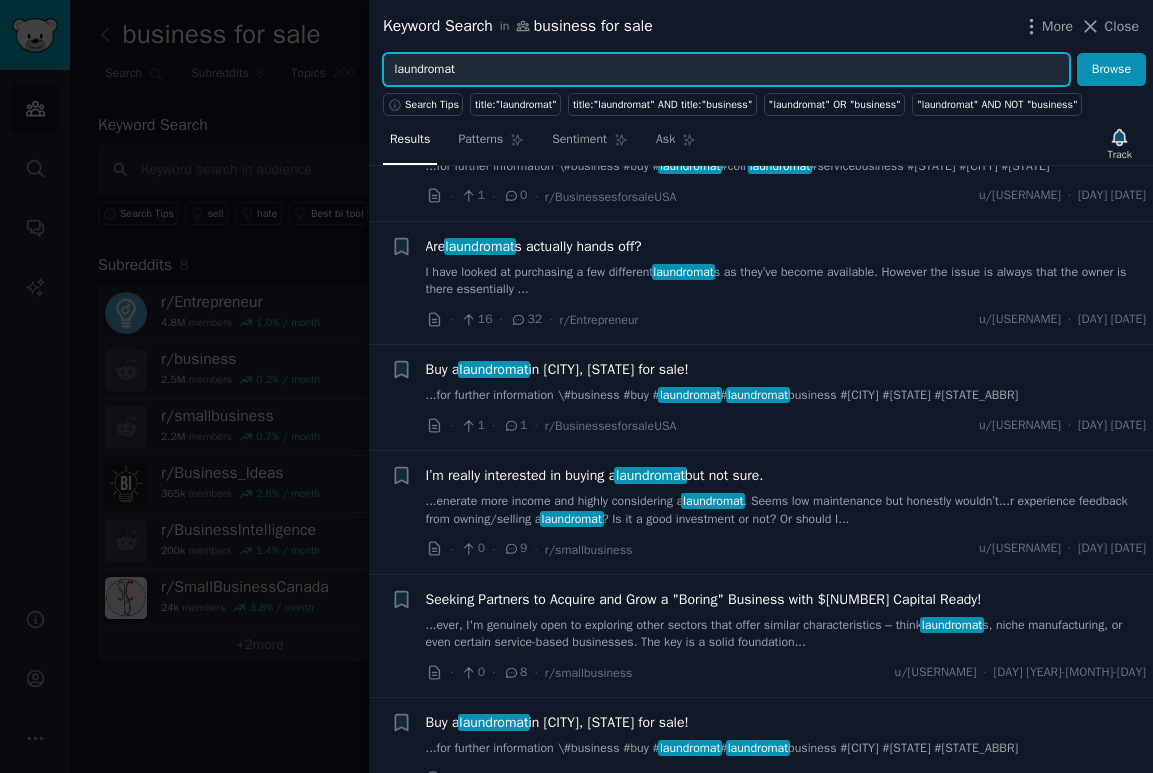 click on "laundromat" at bounding box center (726, 70) 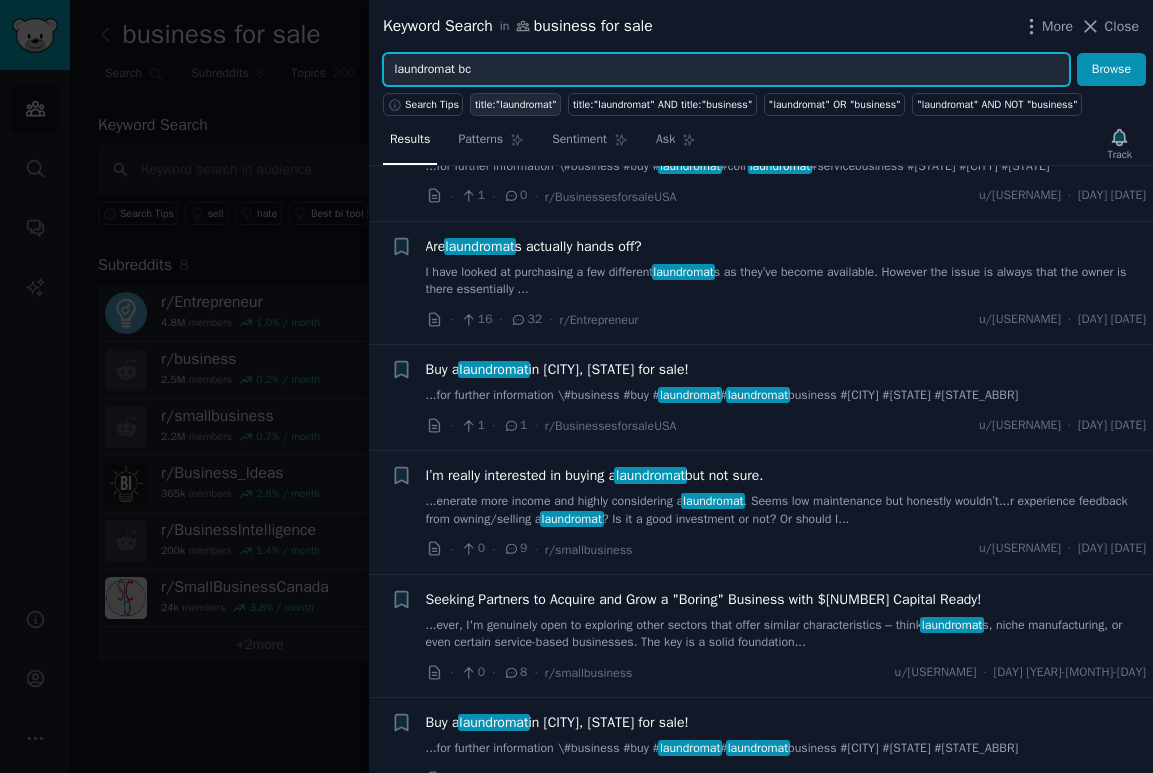 click on "Browse" at bounding box center [1111, 70] 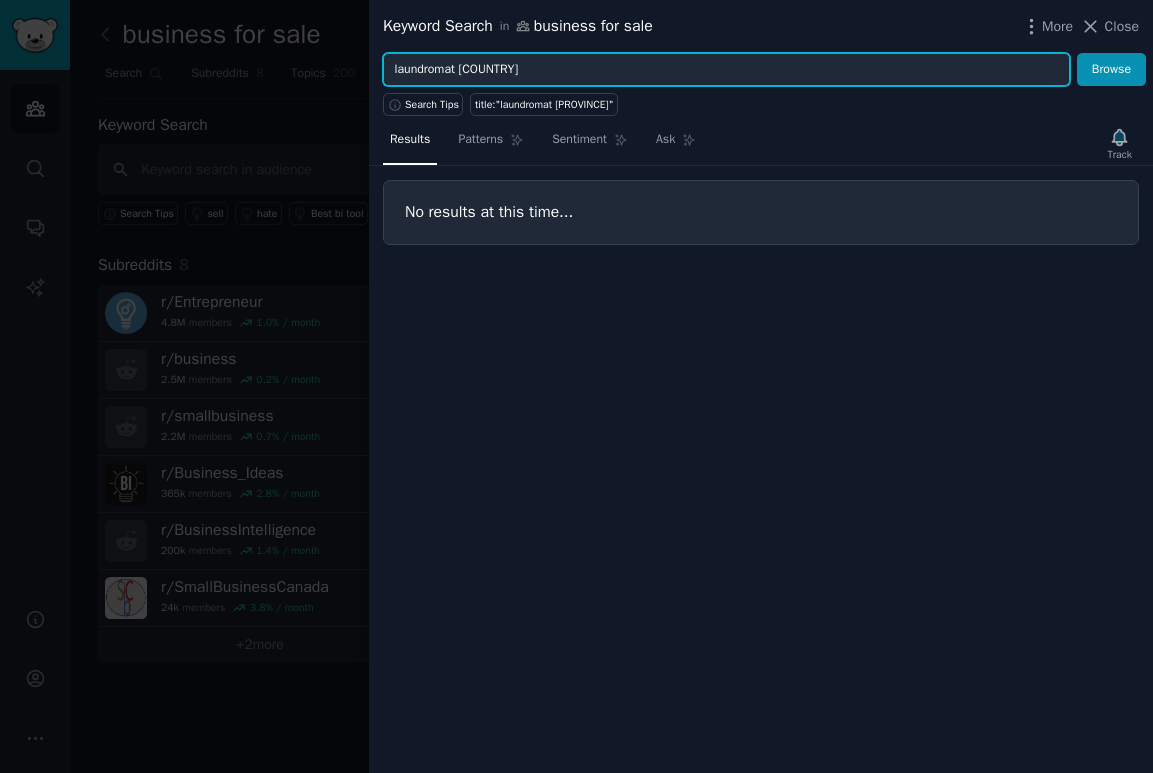 click on "Browse" at bounding box center (1111, 70) 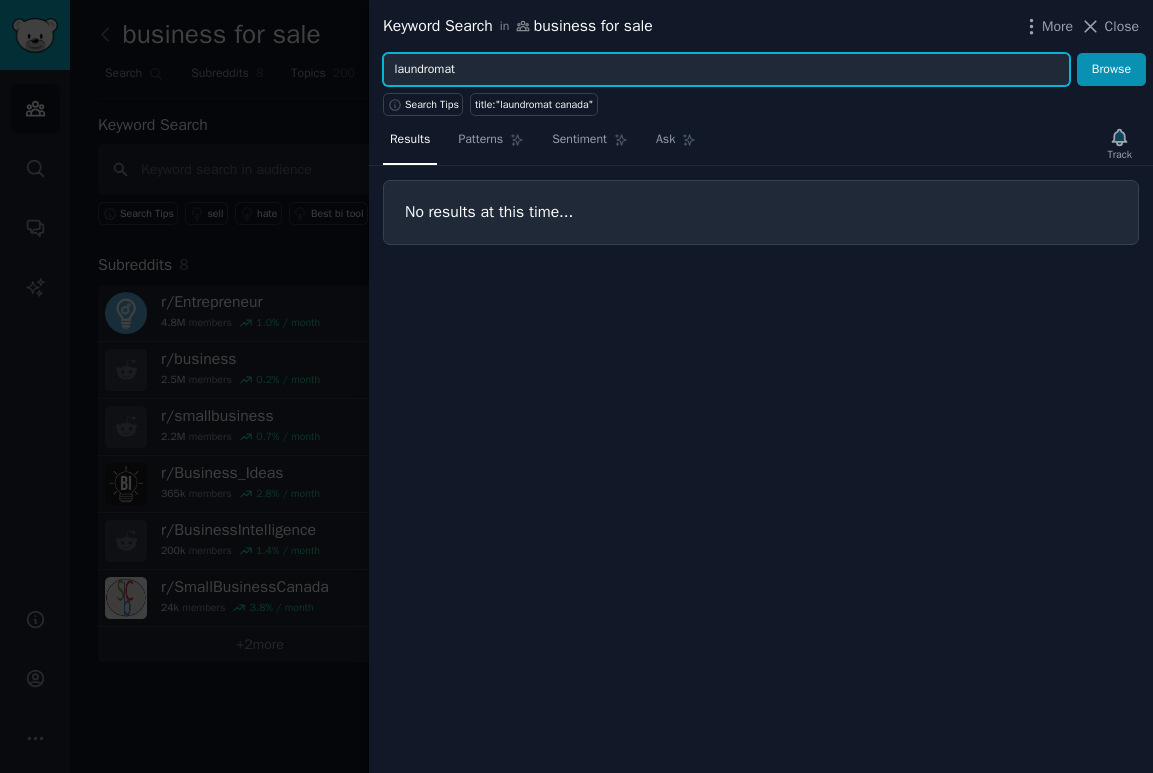 click on "Browse" at bounding box center (1111, 70) 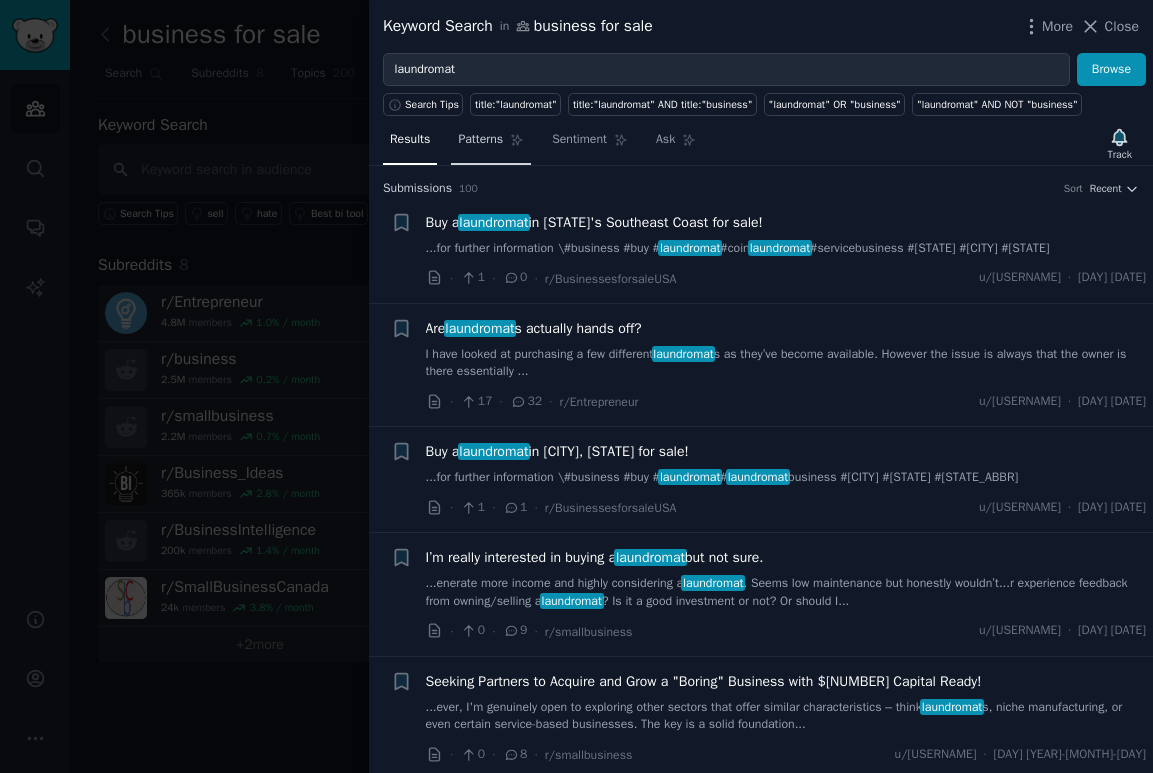 click on ""laundromat" AND NOT "business"" at bounding box center (997, 104) 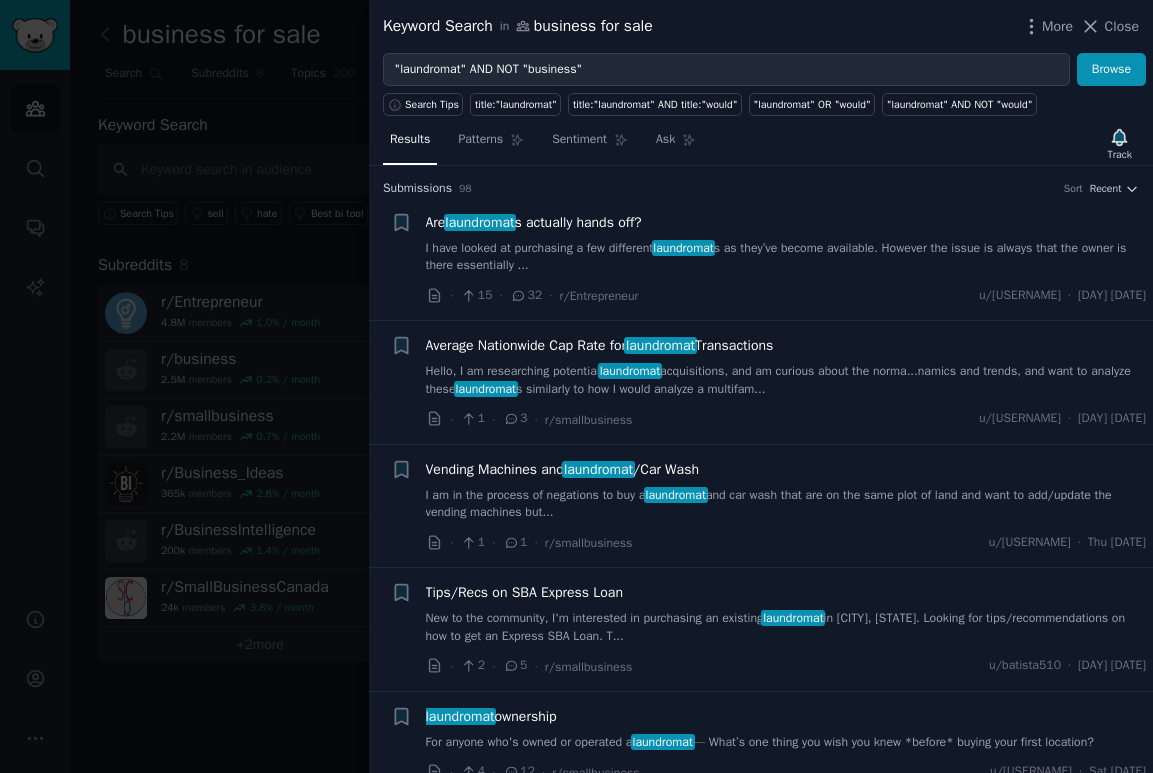 click on "I have looked at purchasing a few different  laundromat s as they’ve become available. However the issue is always that the owner is there essentially ..." at bounding box center (786, 257) 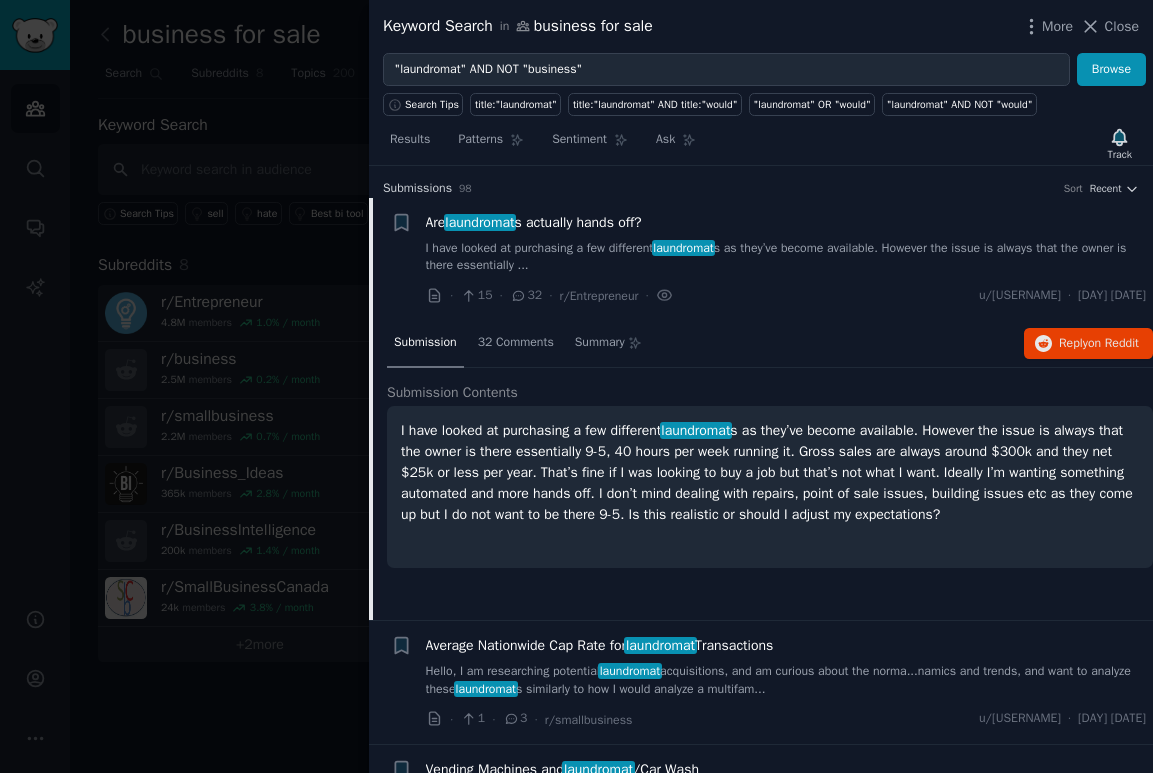 scroll, scrollTop: 31, scrollLeft: 0, axis: vertical 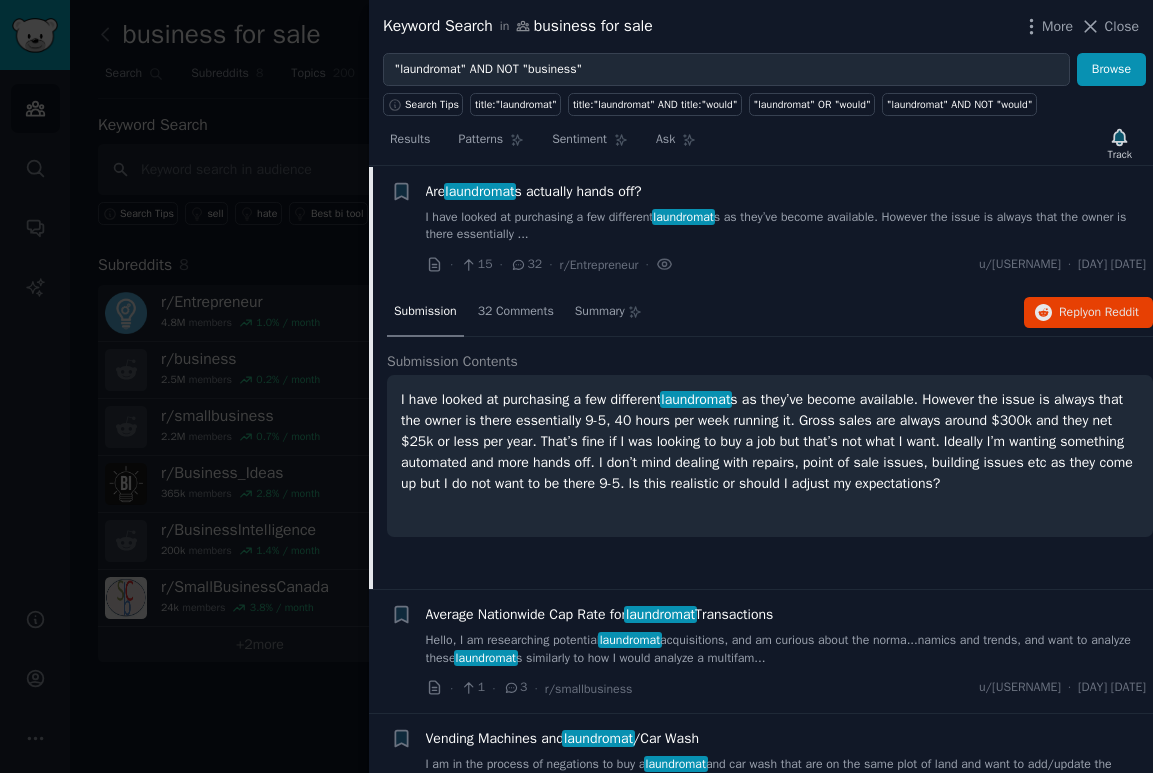 click at bounding box center [576, 386] 